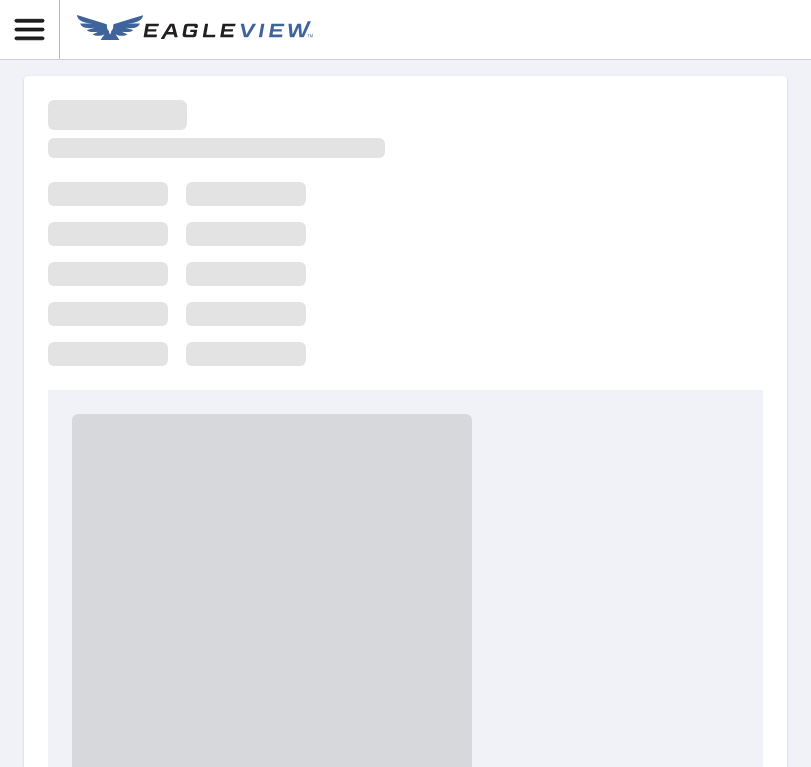 scroll, scrollTop: 0, scrollLeft: 0, axis: both 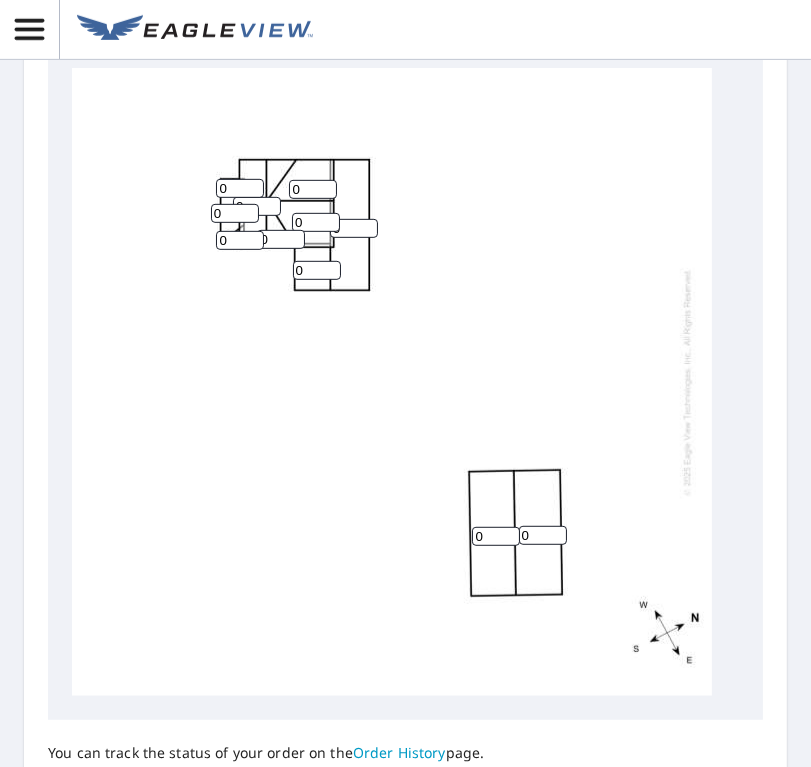 click on "0" at bounding box center [240, 188] 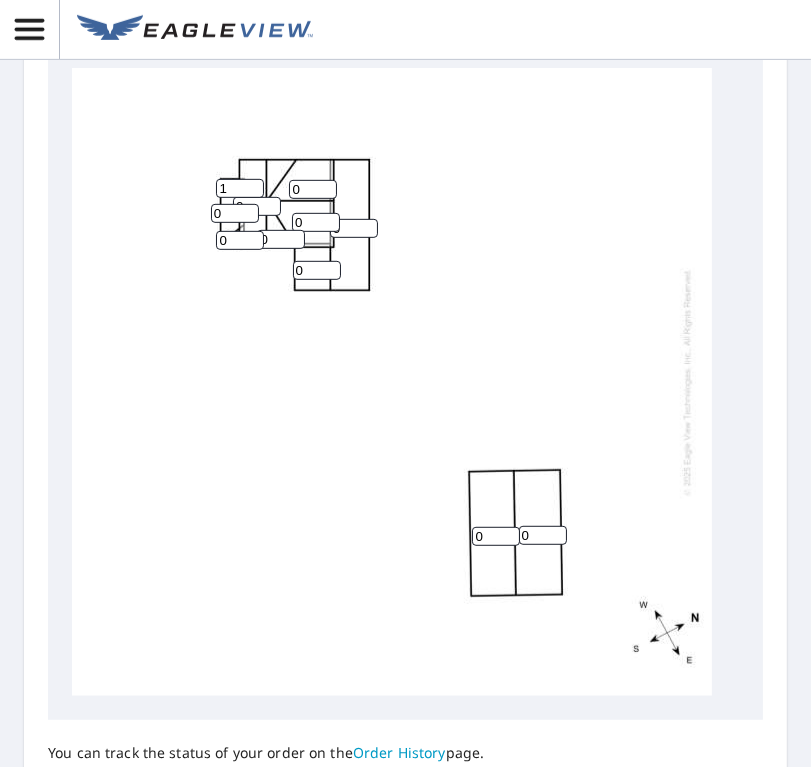 click on "1" at bounding box center [240, 188] 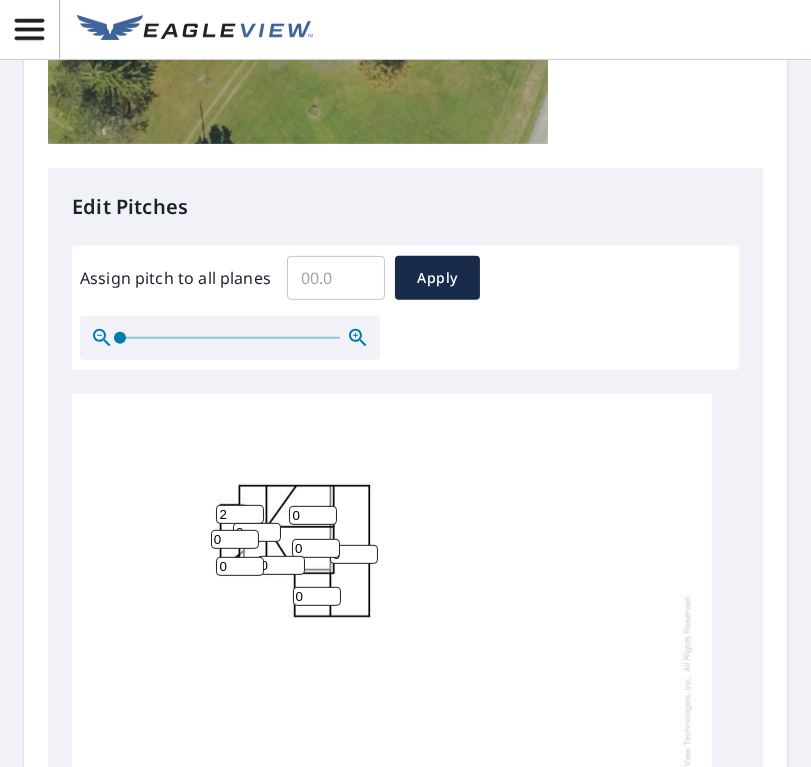scroll, scrollTop: 700, scrollLeft: 0, axis: vertical 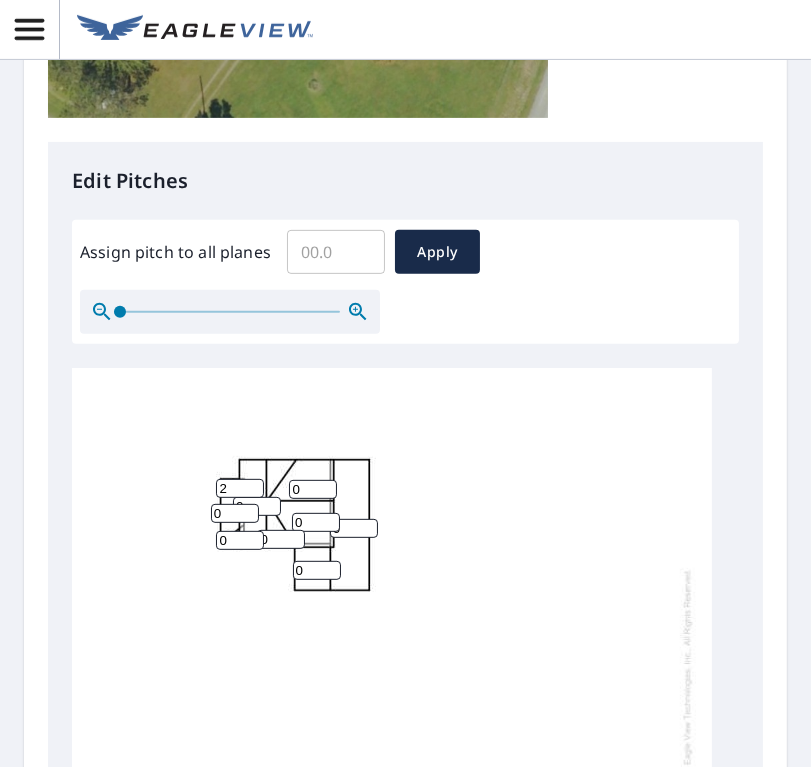 type on "2" 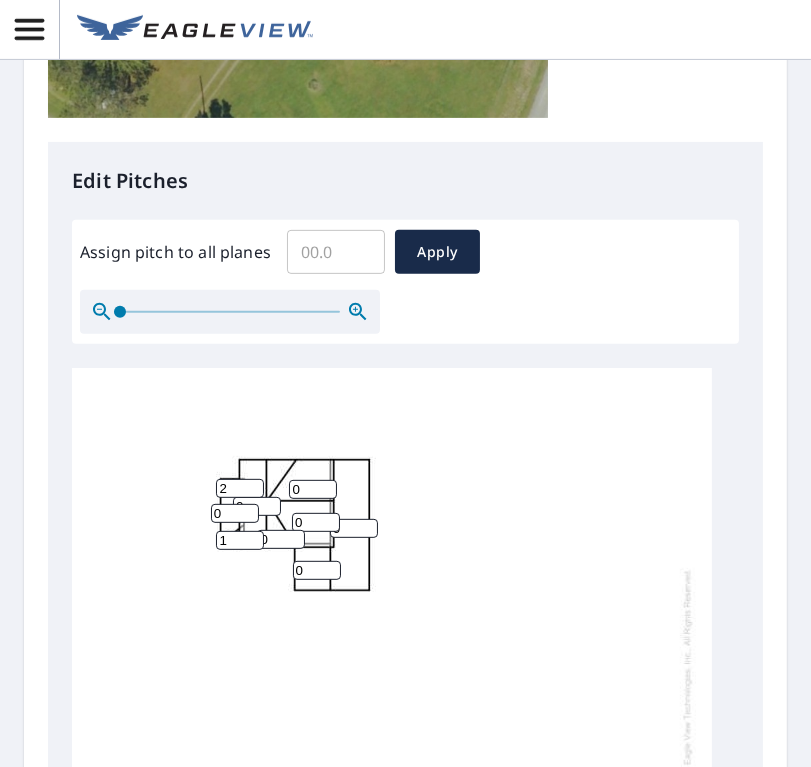 click on "1" at bounding box center [240, 540] 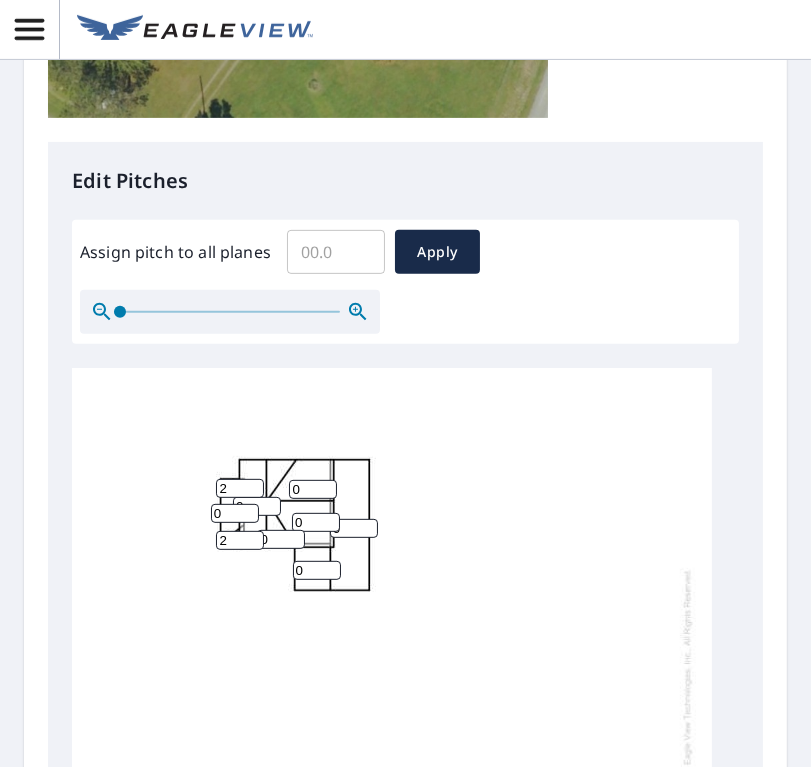 type on "2" 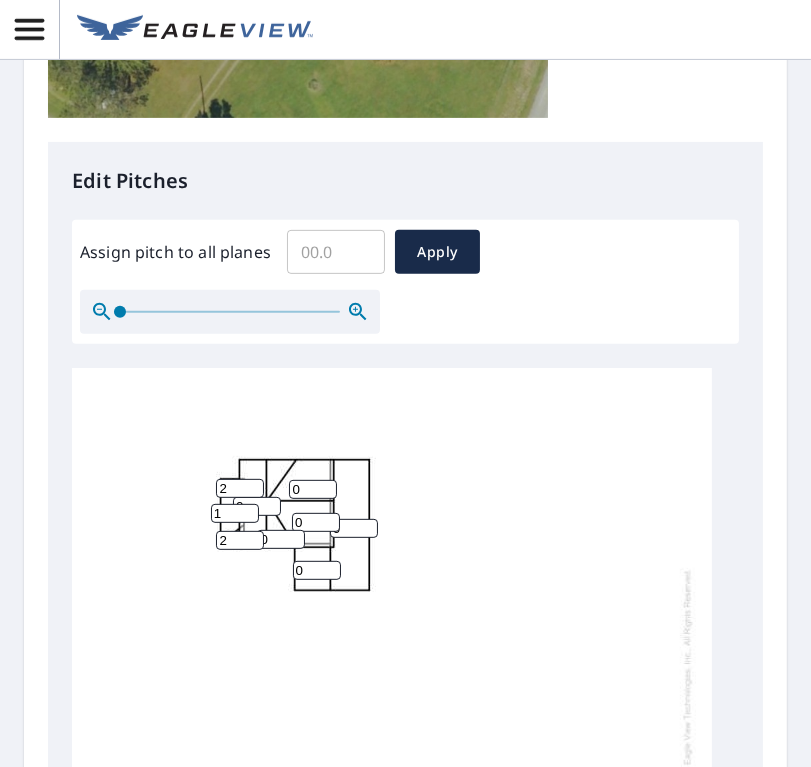 click on "1" at bounding box center [235, 513] 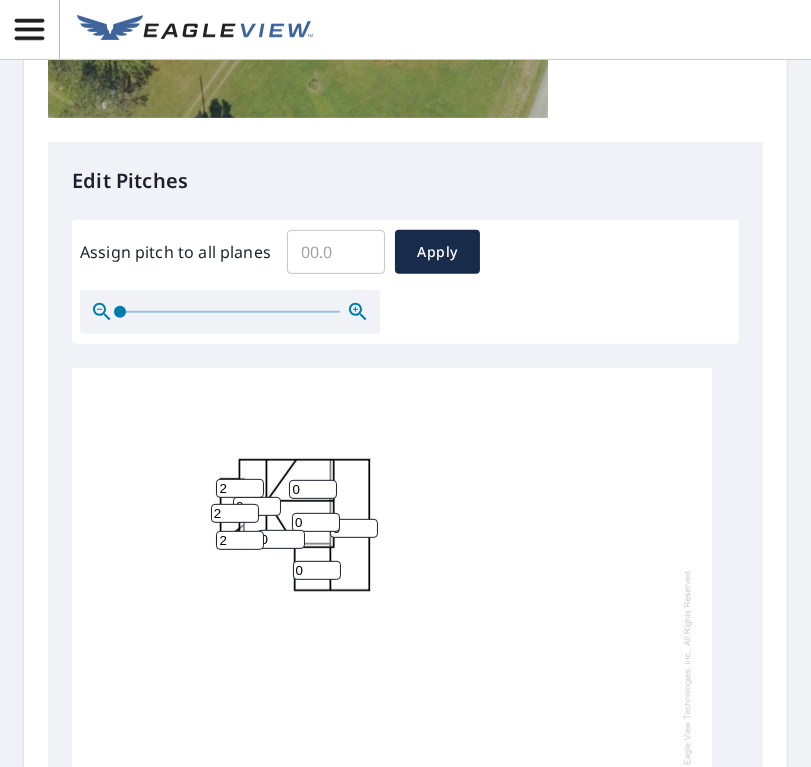 type on "2" 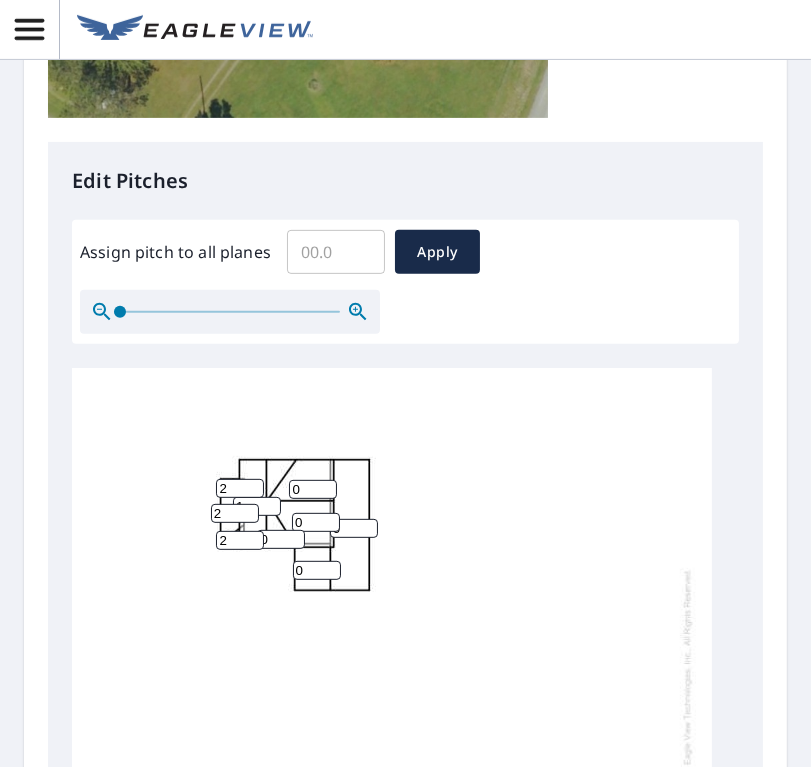 click on "1" at bounding box center [257, 506] 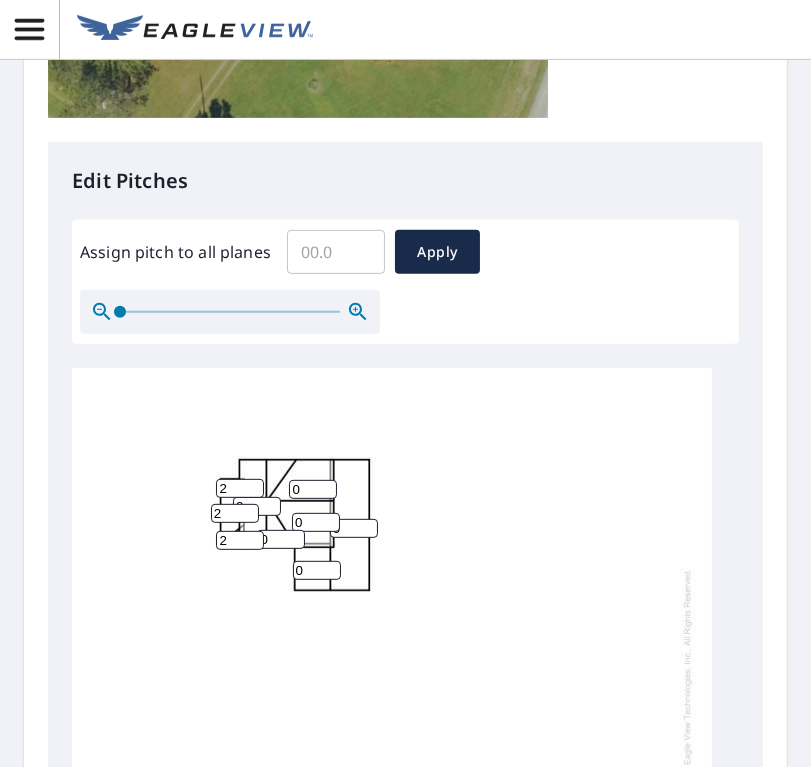 click on "2" at bounding box center [257, 506] 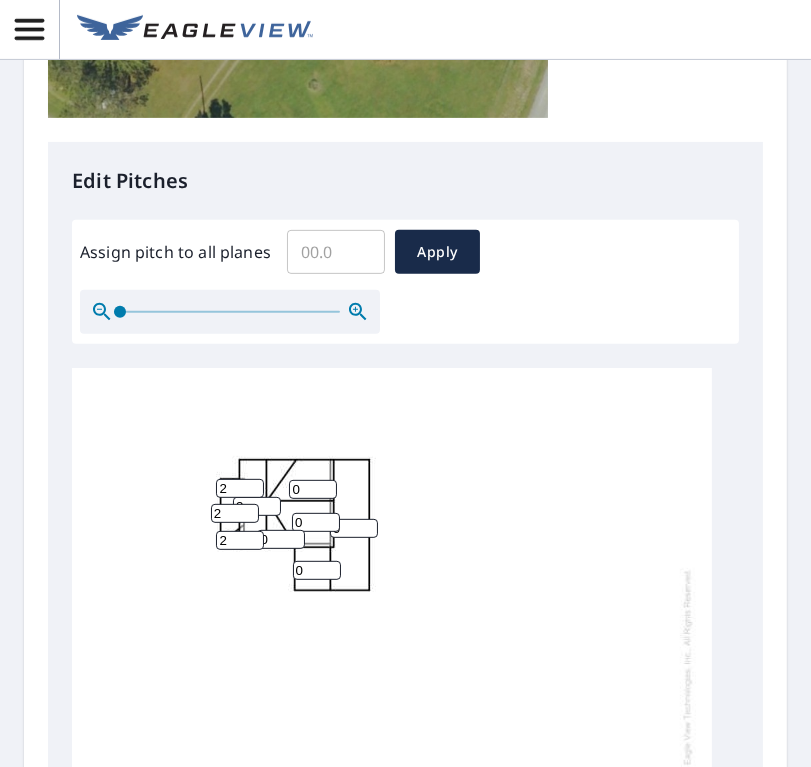 click on "3" at bounding box center (257, 506) 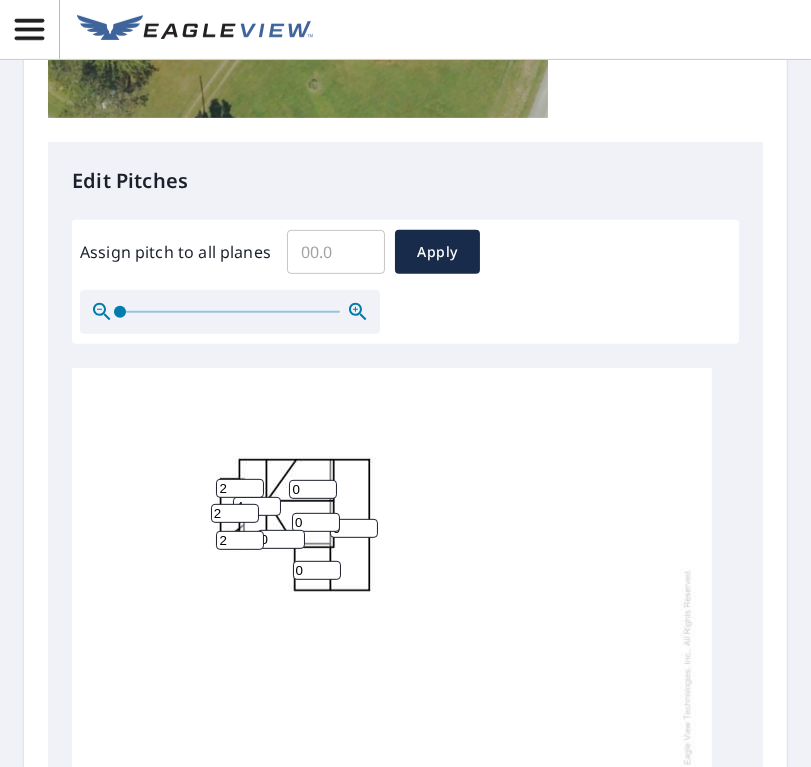 click on "4" at bounding box center [257, 506] 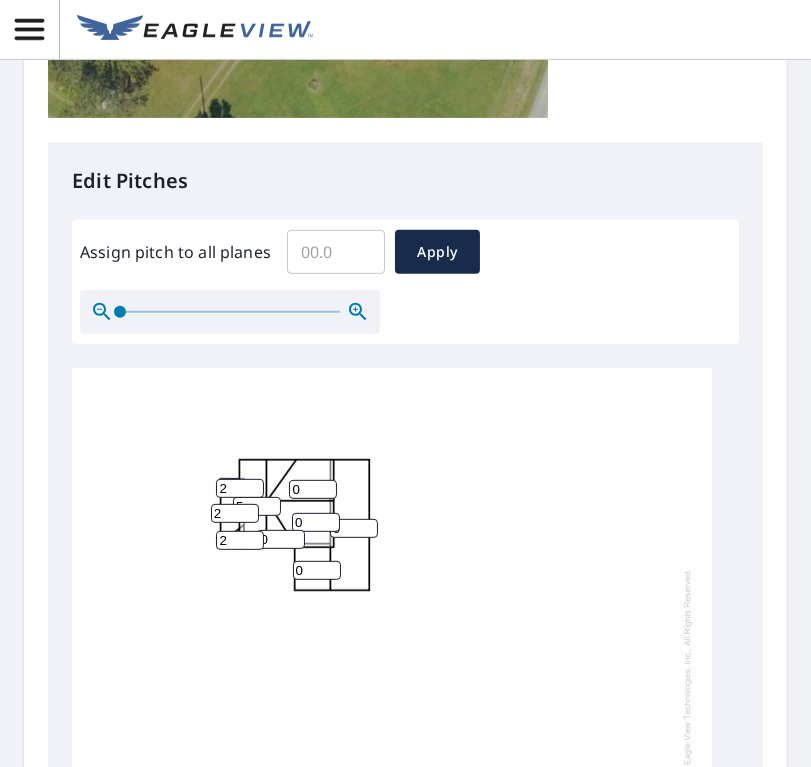 click on "5" at bounding box center [257, 506] 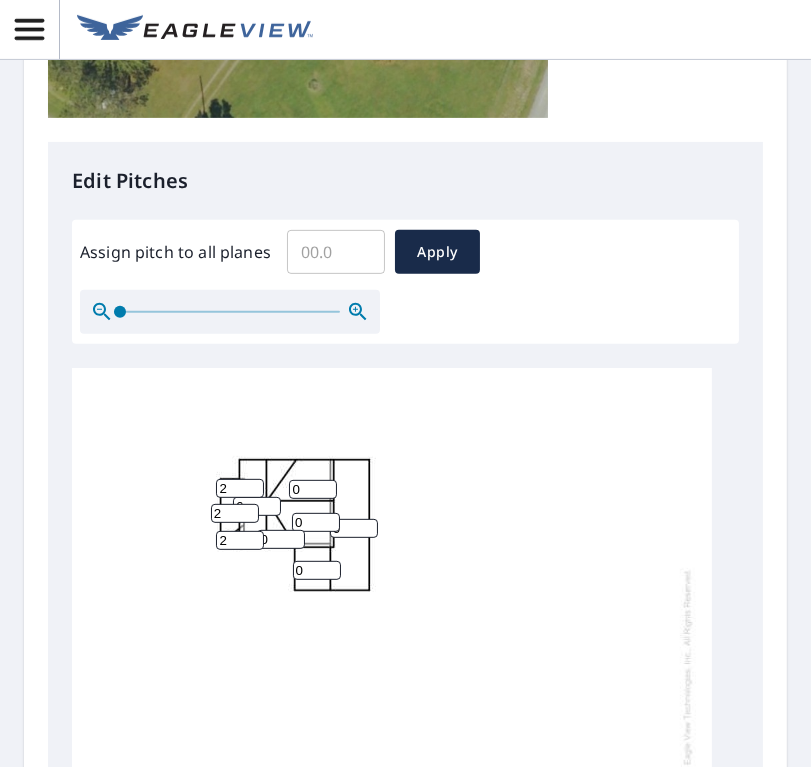 click on "6" at bounding box center (257, 506) 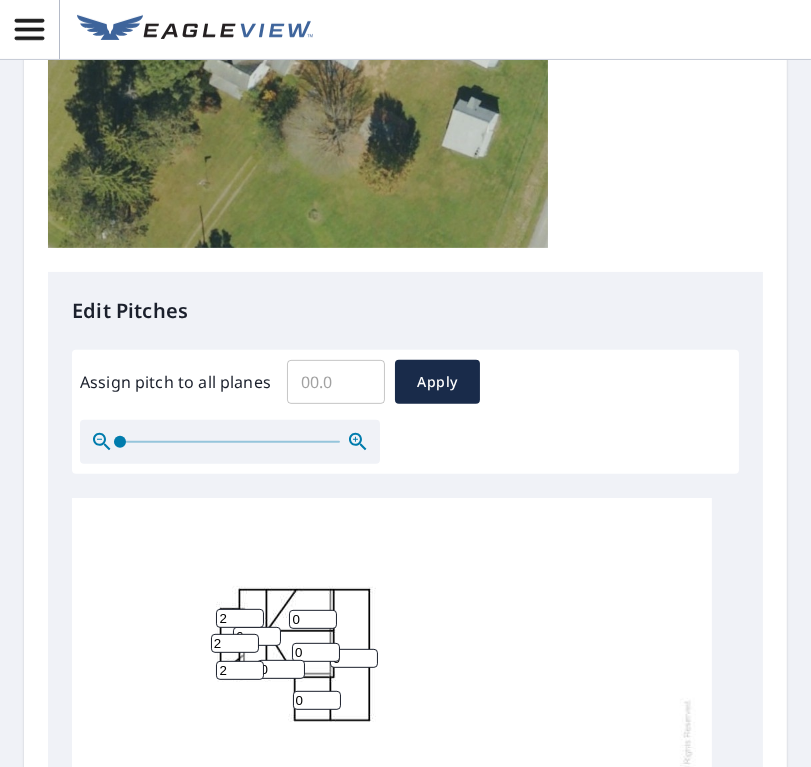 scroll, scrollTop: 600, scrollLeft: 0, axis: vertical 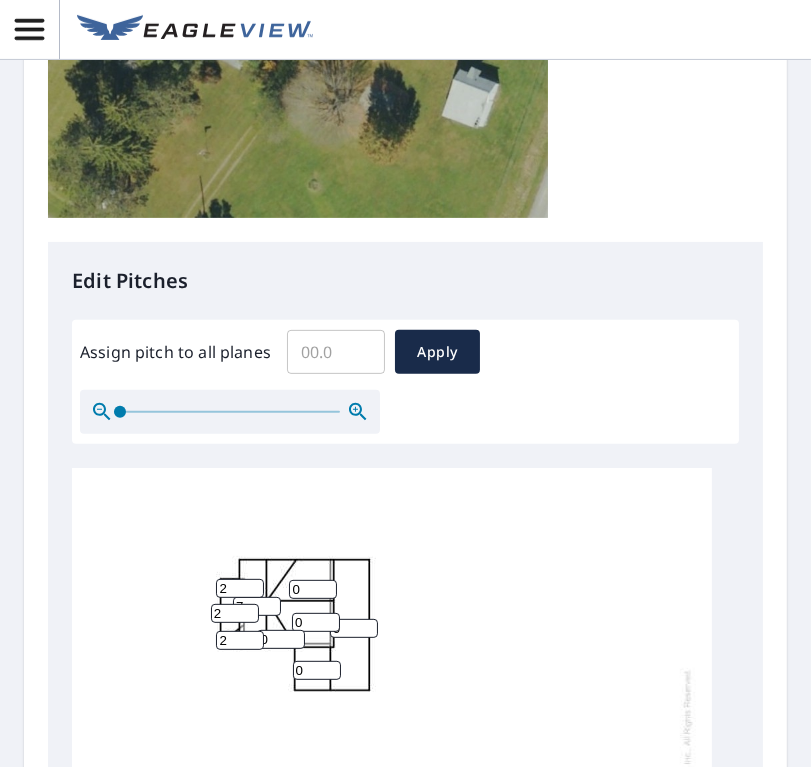 click on "7" at bounding box center [257, 606] 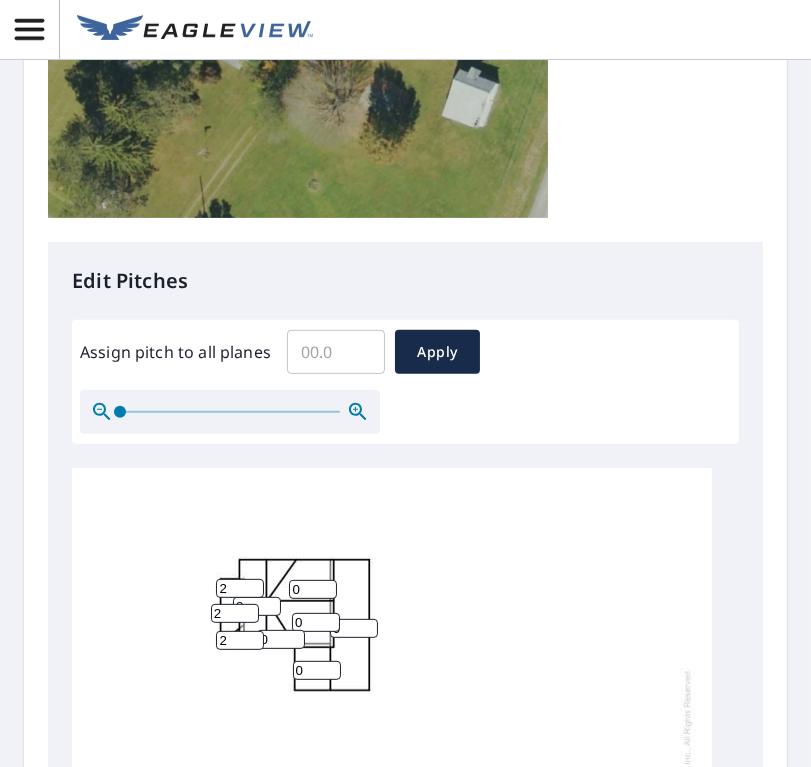 click on "8" at bounding box center (257, 606) 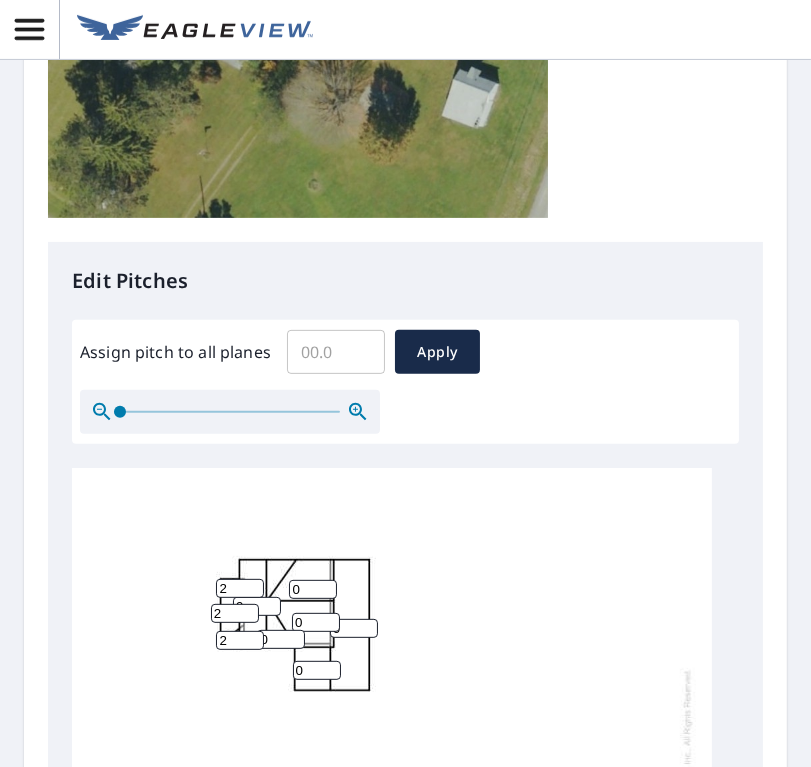 click on "9" at bounding box center [257, 606] 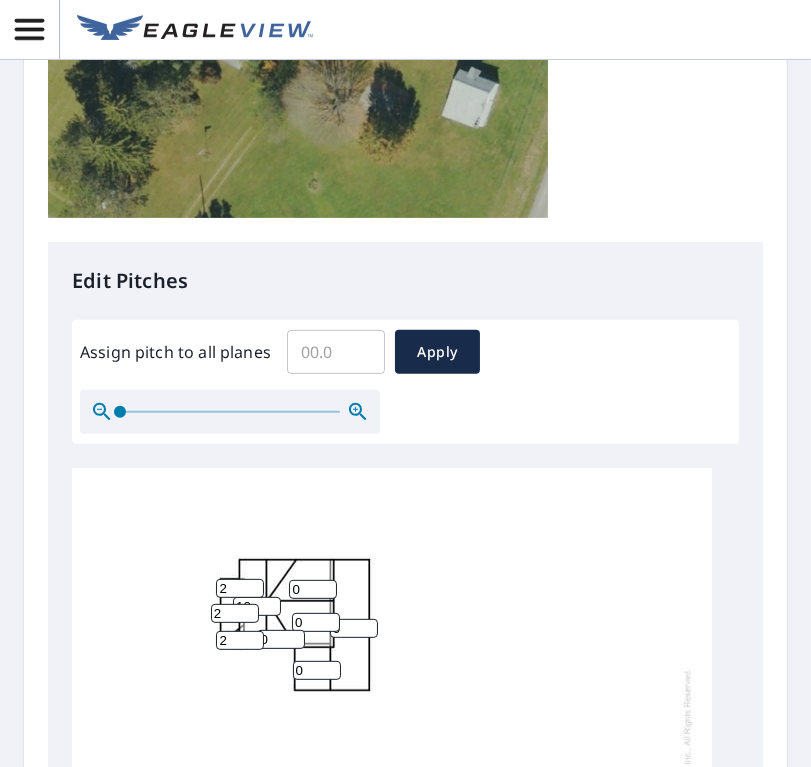 click on "10" at bounding box center [257, 606] 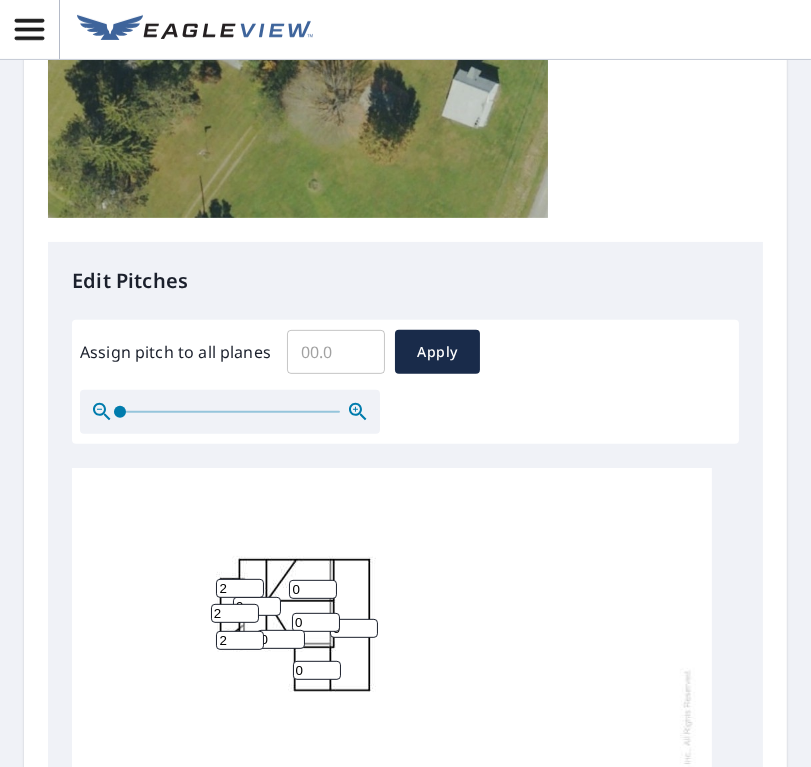 click on "9" at bounding box center (257, 606) 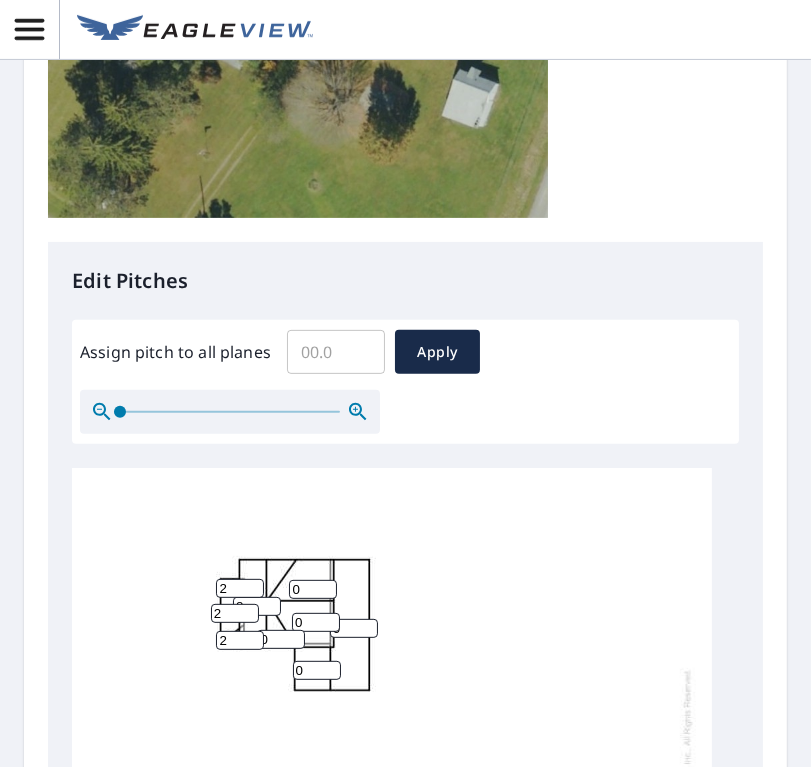 click on "8" at bounding box center [257, 606] 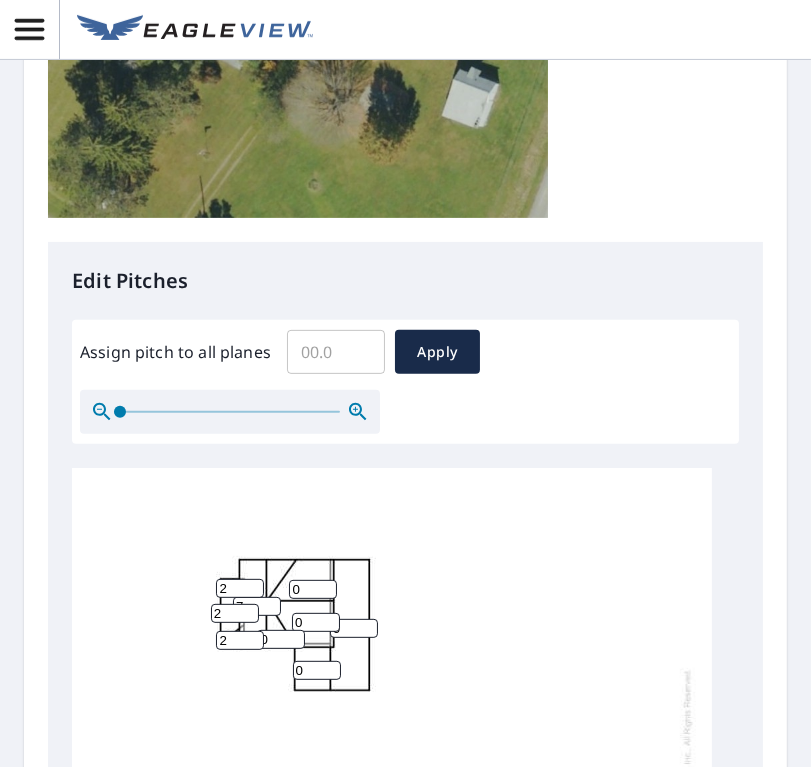 click on "7" at bounding box center (257, 606) 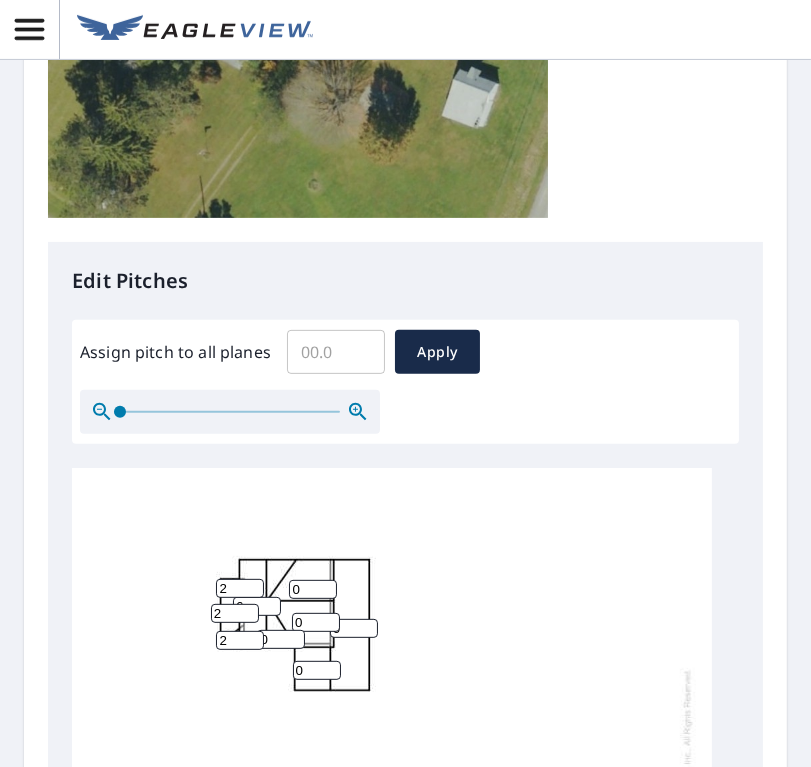 click on "6" at bounding box center (257, 606) 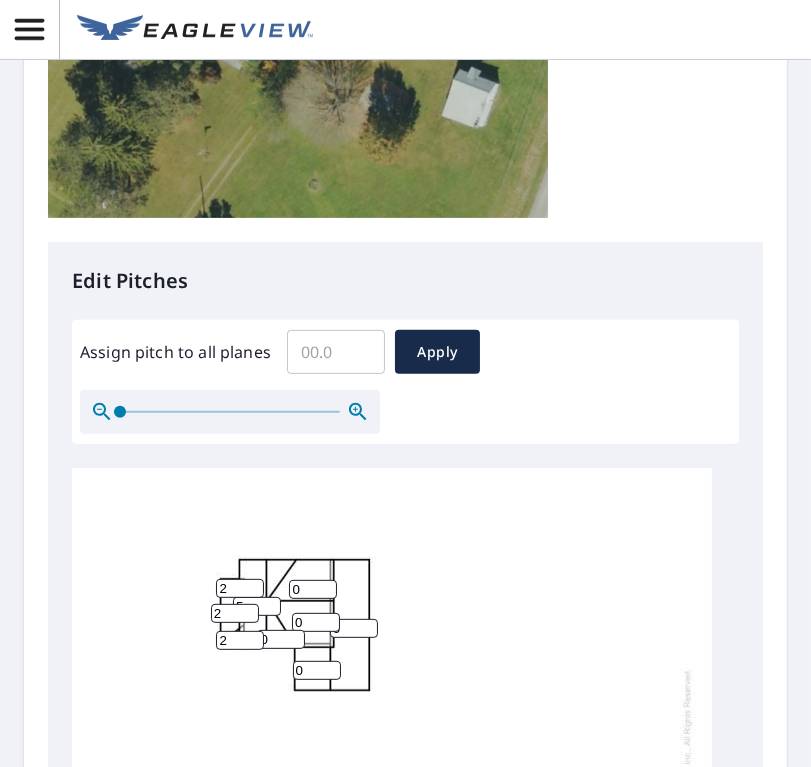 click on "5" at bounding box center [257, 606] 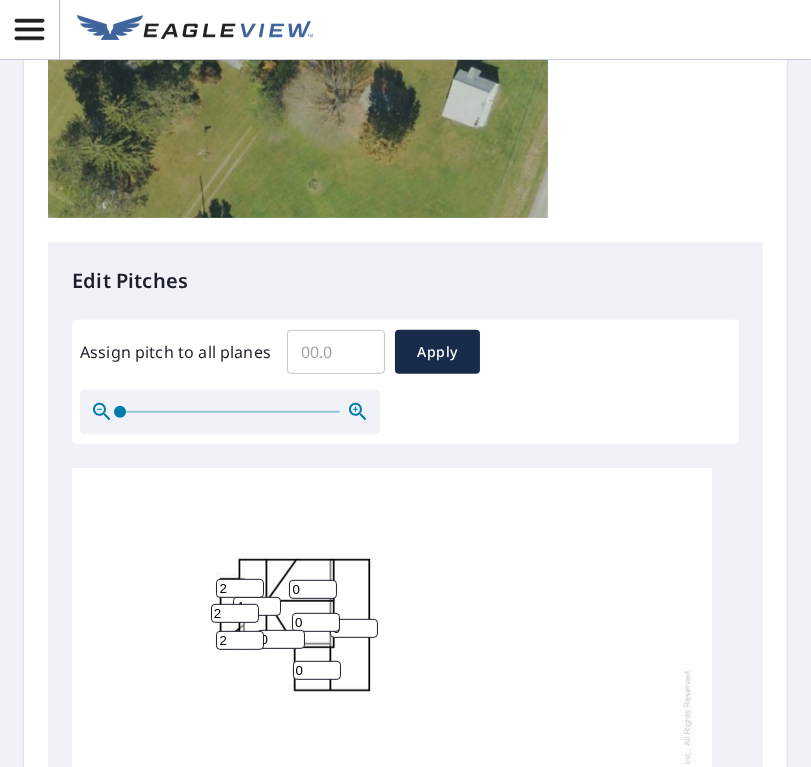 click on "4" at bounding box center (257, 606) 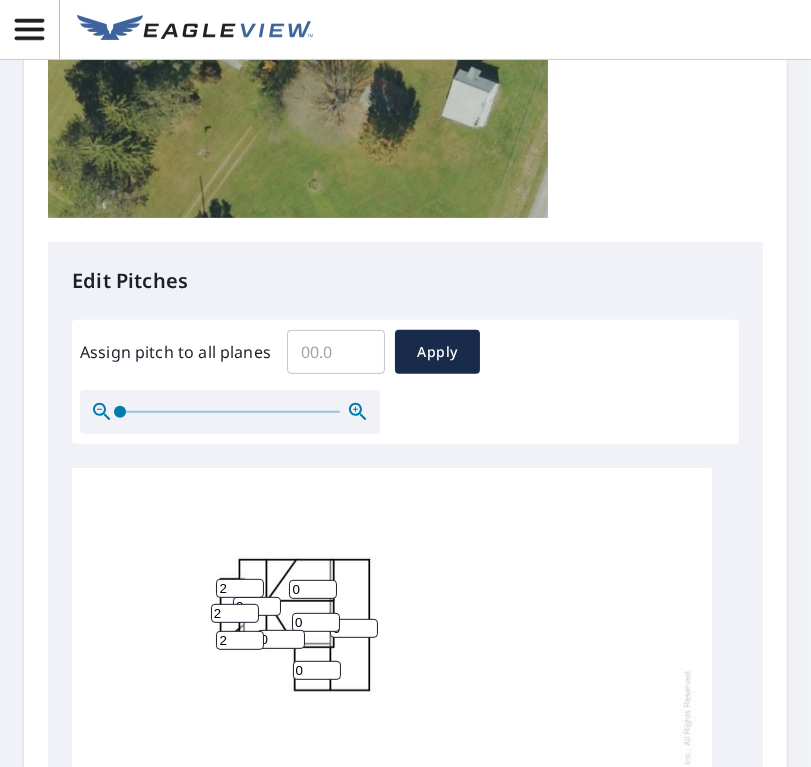 click on "3" at bounding box center [257, 606] 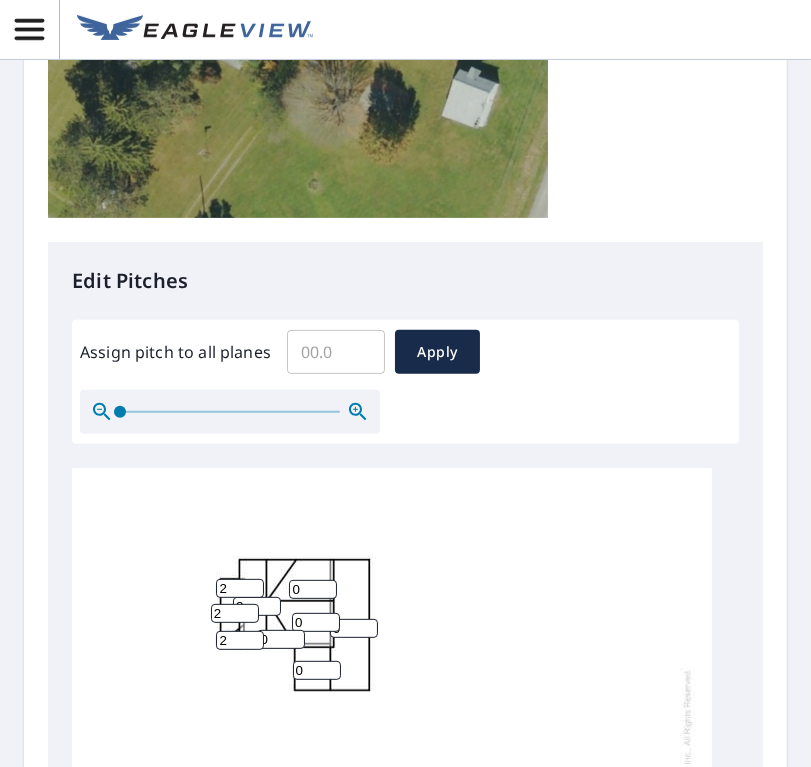 click on "2" at bounding box center [257, 606] 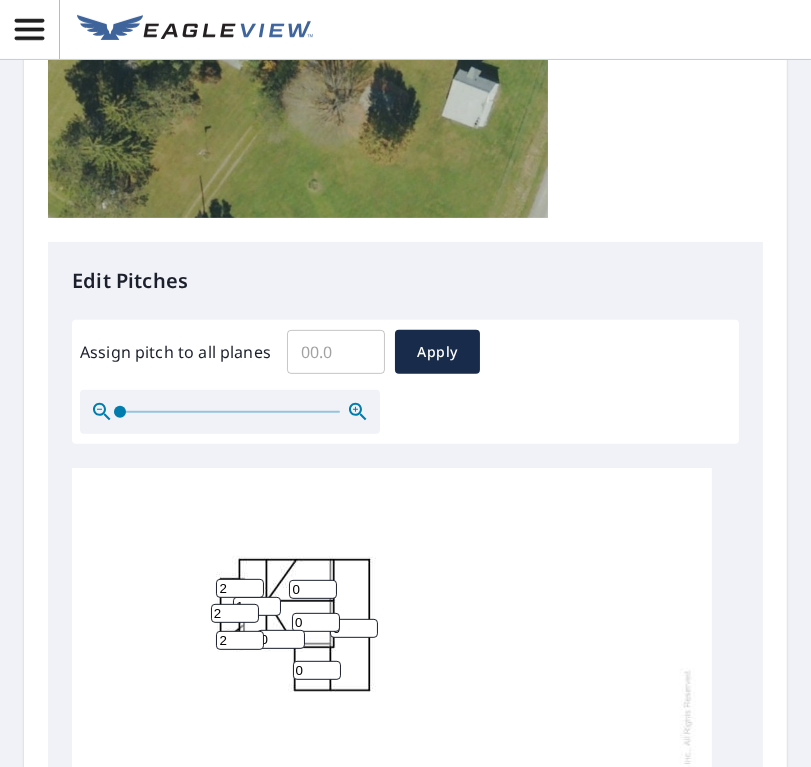 click on "1" at bounding box center [257, 606] 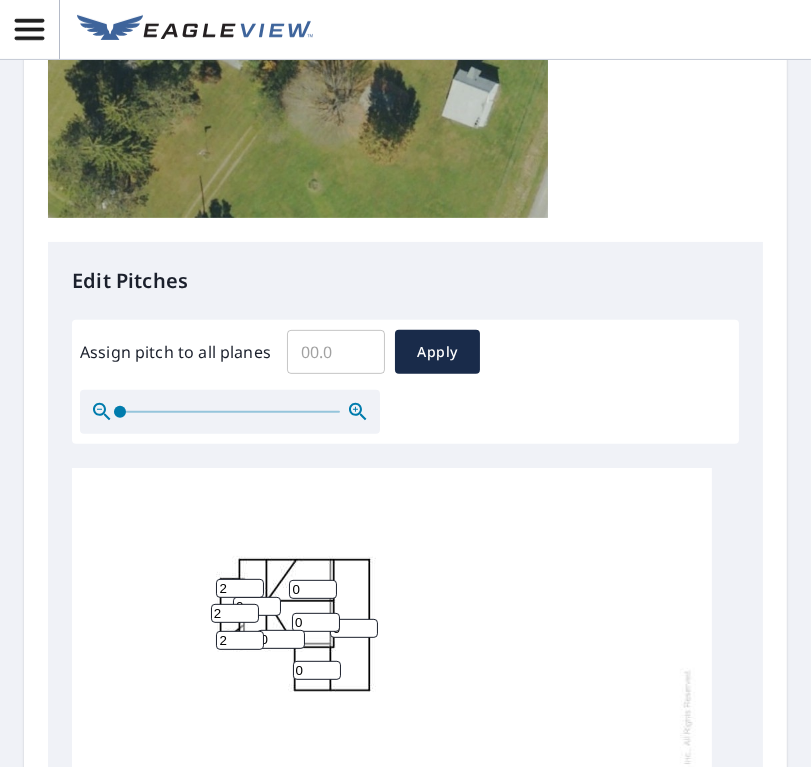 type on "0" 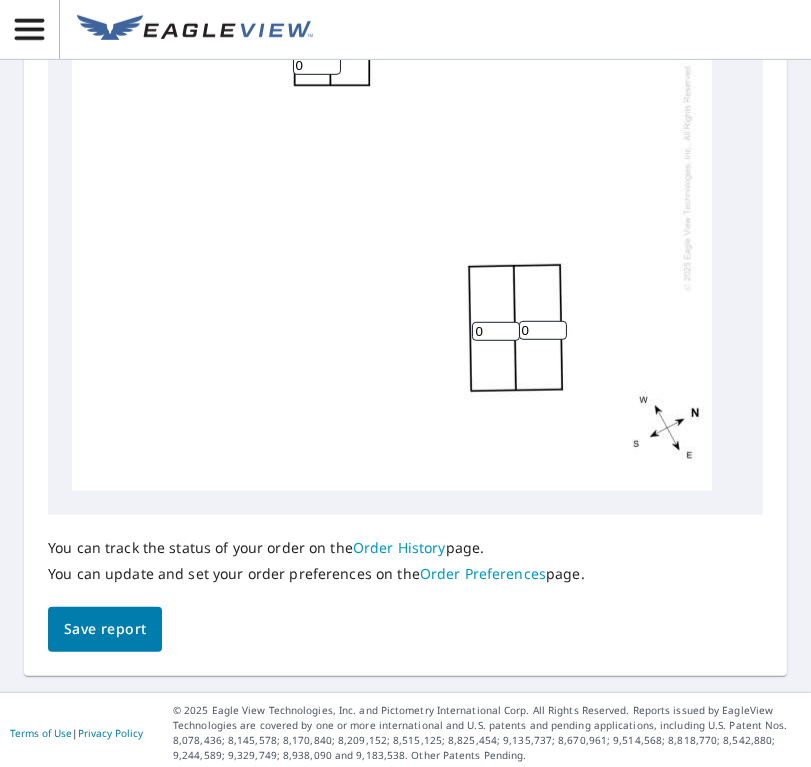 scroll, scrollTop: 1209, scrollLeft: 0, axis: vertical 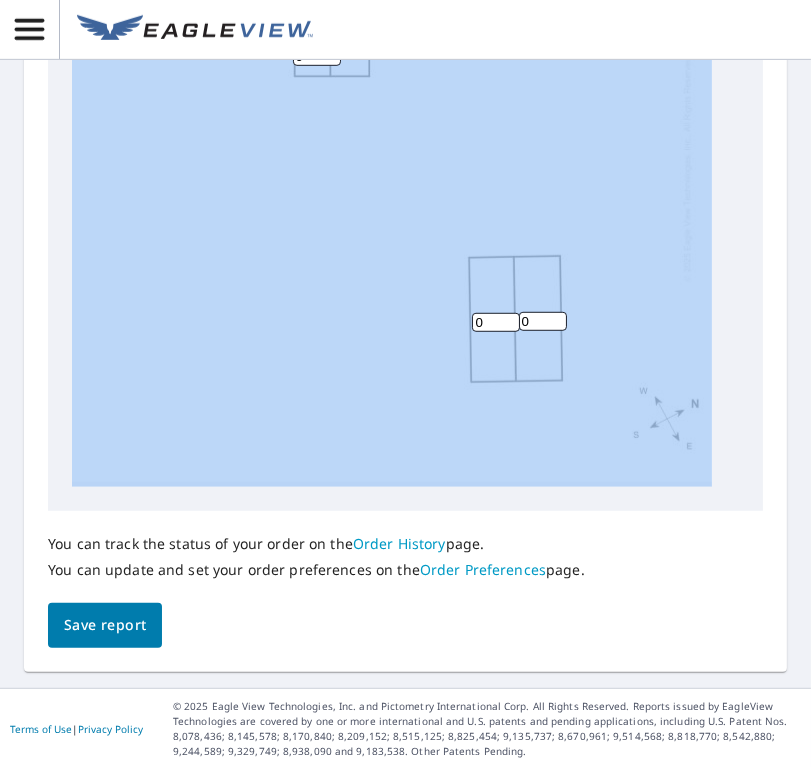 drag, startPoint x: 466, startPoint y: 468, endPoint x: 332, endPoint y: 474, distance: 134.13426 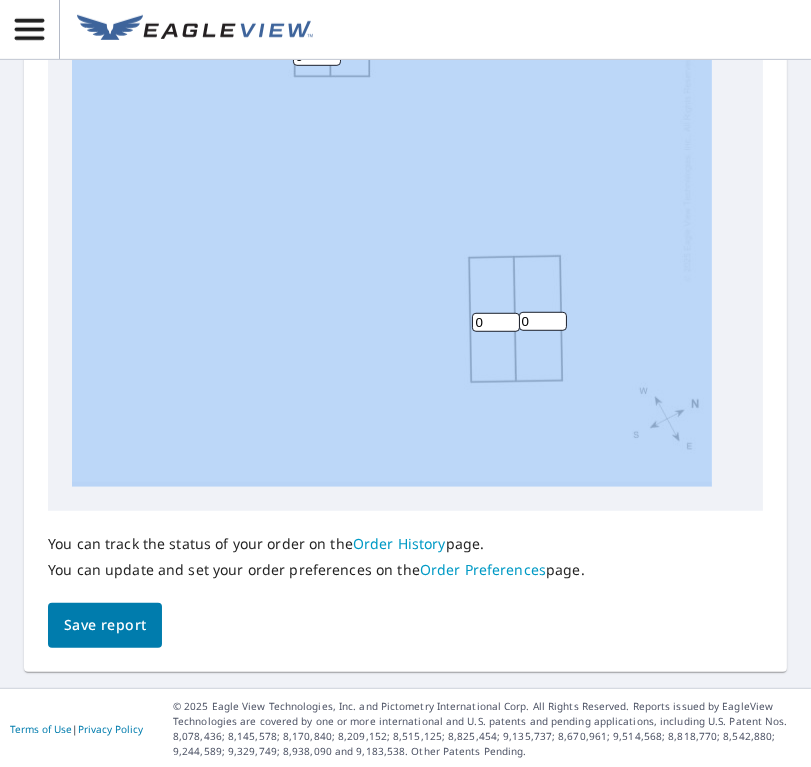 click on "0 0 0 0 0 0 0 0 2 2 2" at bounding box center (405, 173) 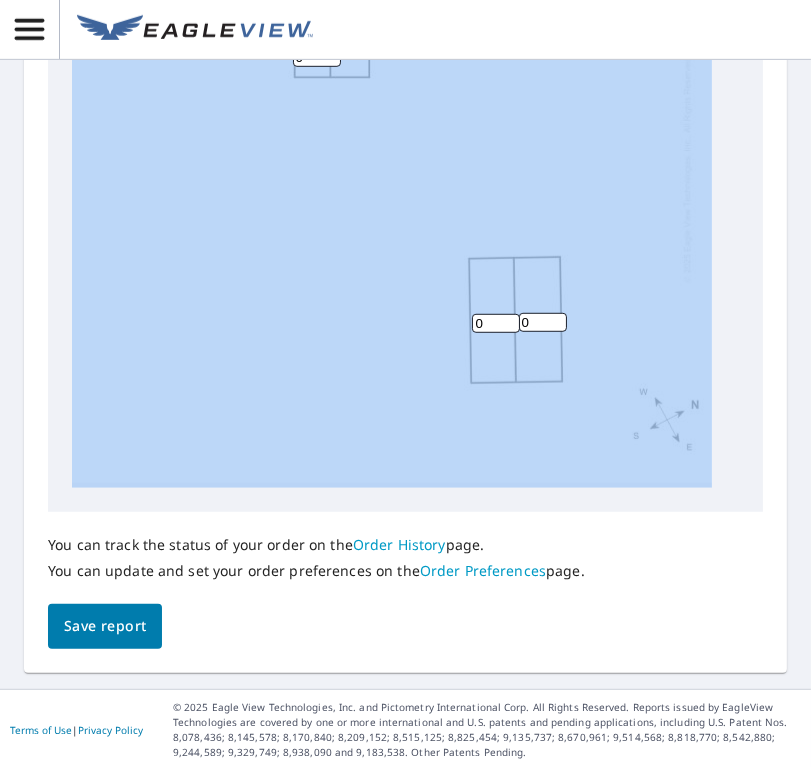 scroll, scrollTop: 1209, scrollLeft: 0, axis: vertical 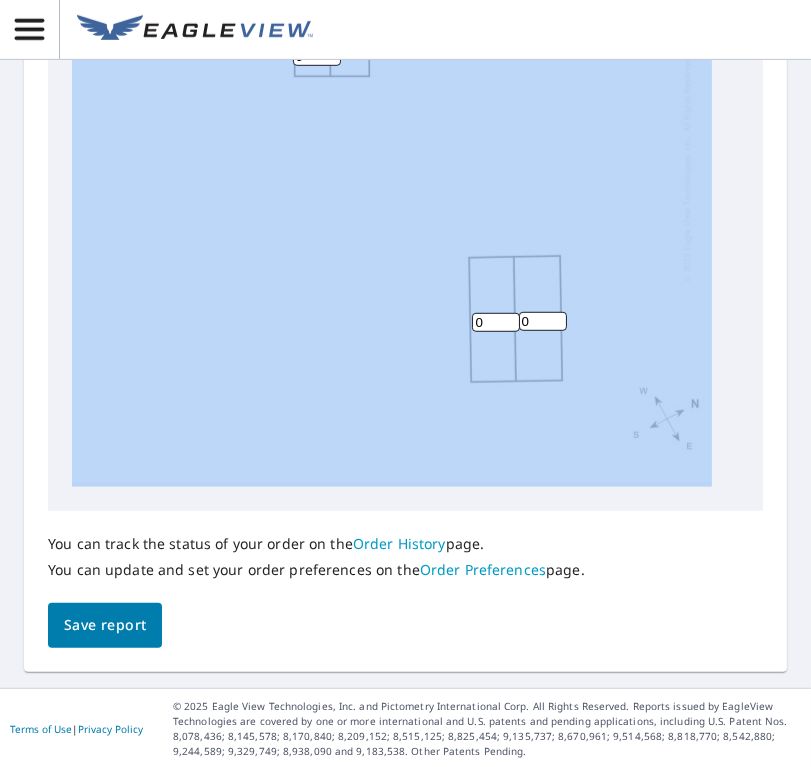 click on "0 0 0 0 0 0 0 0 2 2 2" at bounding box center (392, 168) 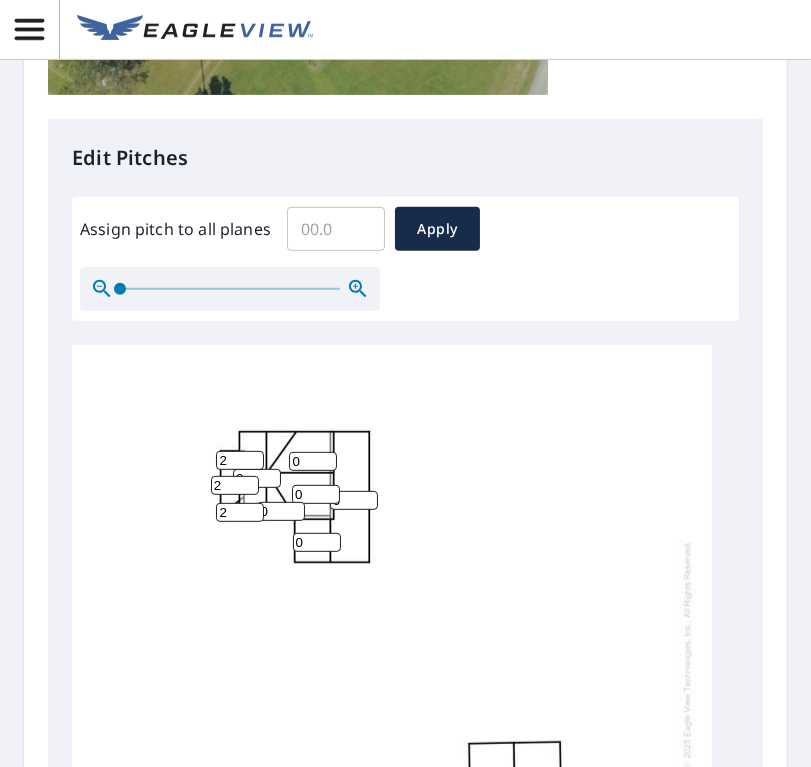 scroll, scrollTop: 709, scrollLeft: 0, axis: vertical 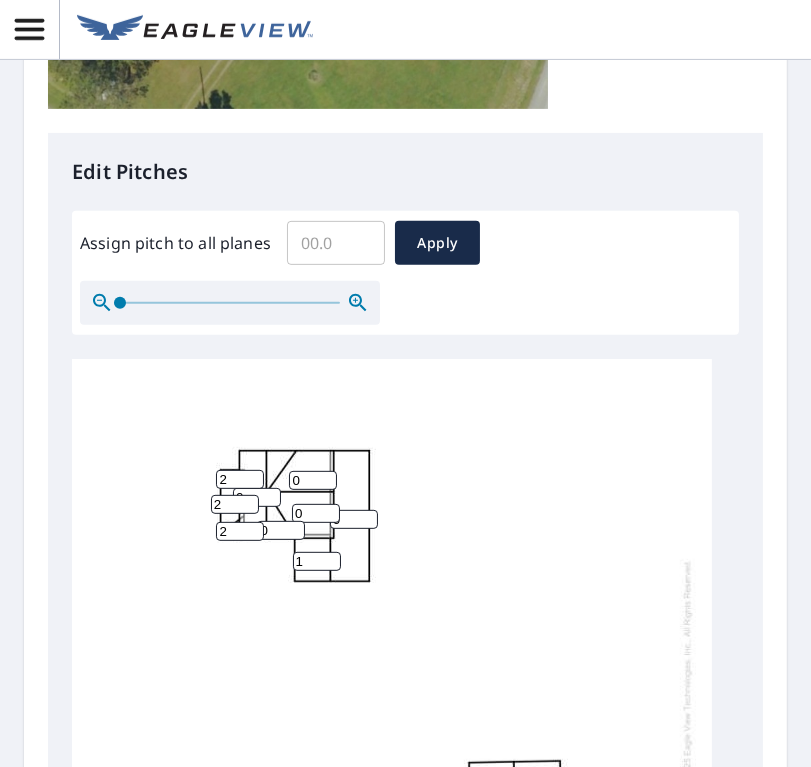 click on "1" at bounding box center (317, 561) 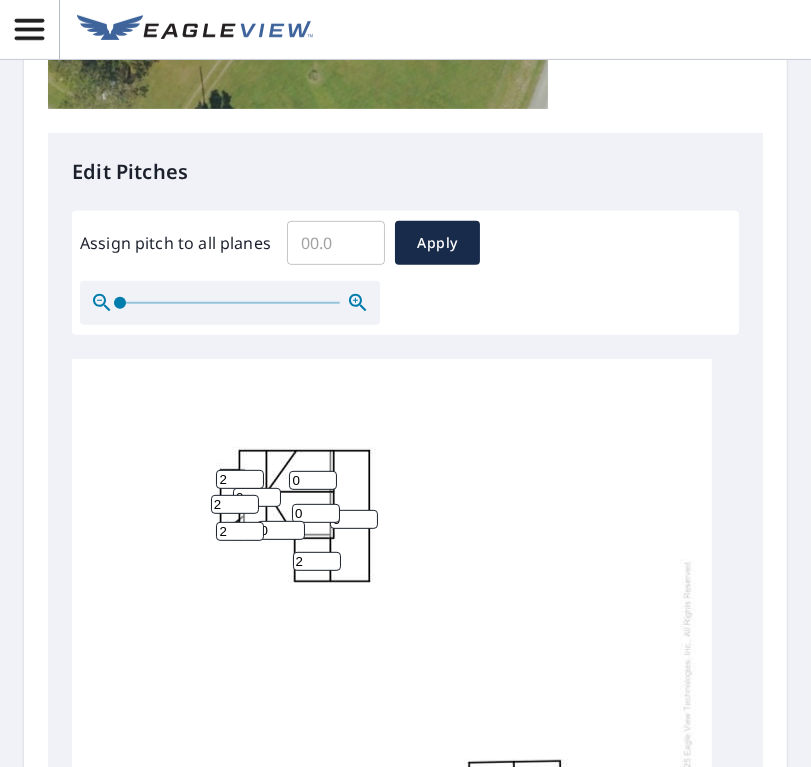 click on "2" at bounding box center (317, 561) 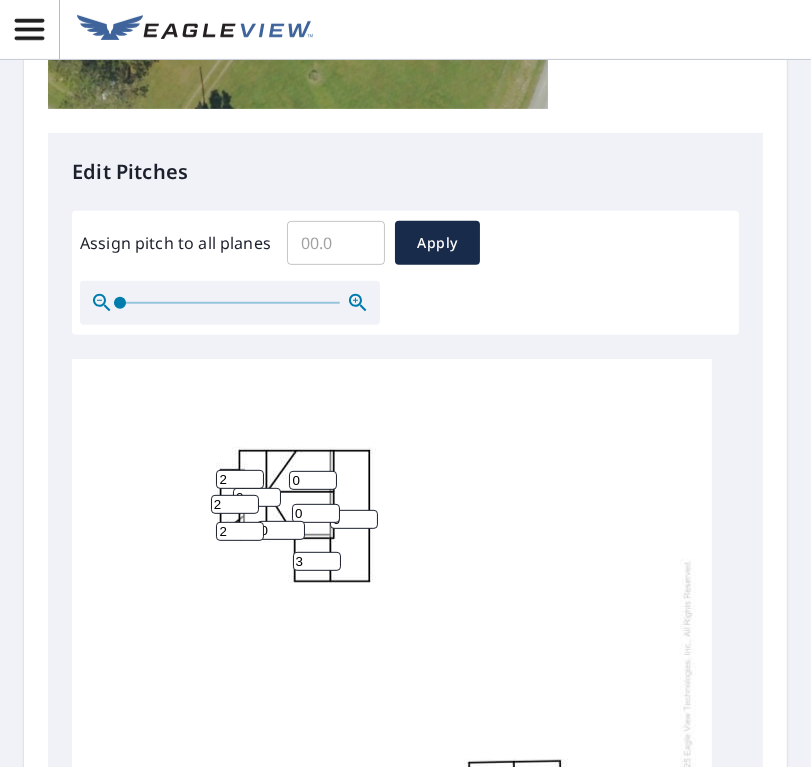 click on "3" at bounding box center [317, 561] 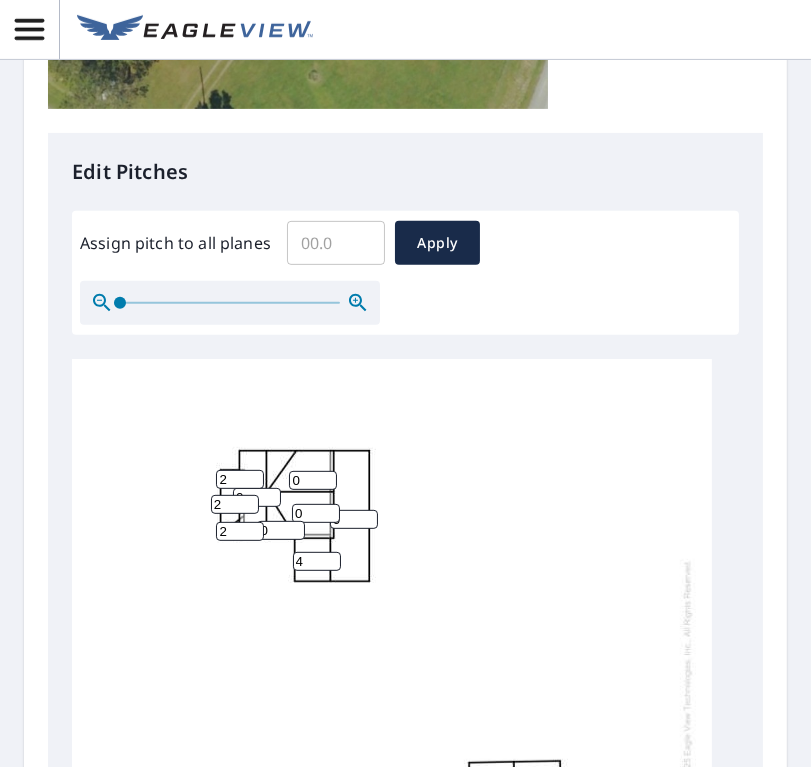 click on "4" at bounding box center (317, 561) 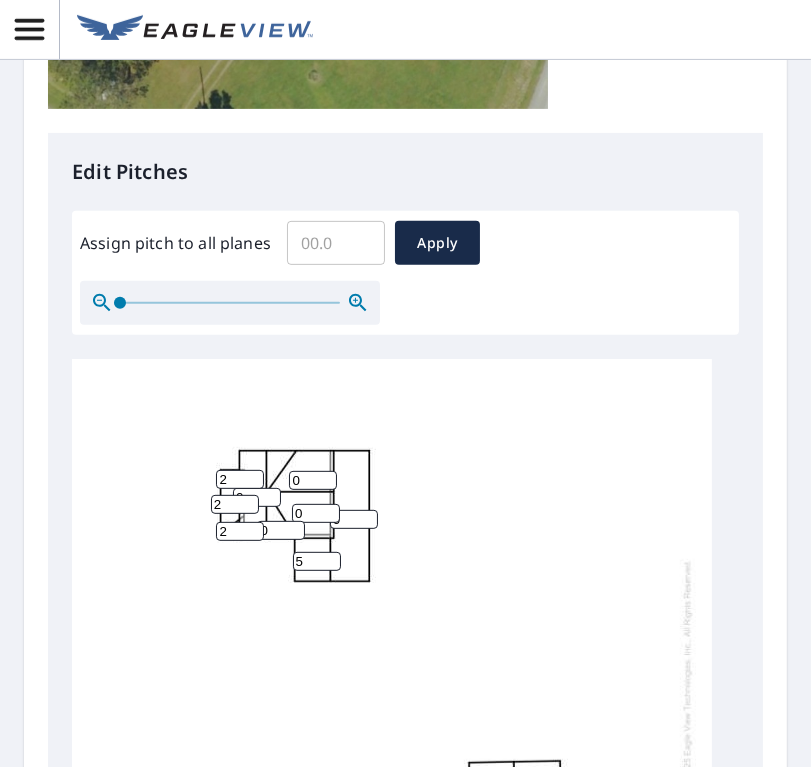 click on "5" at bounding box center (317, 561) 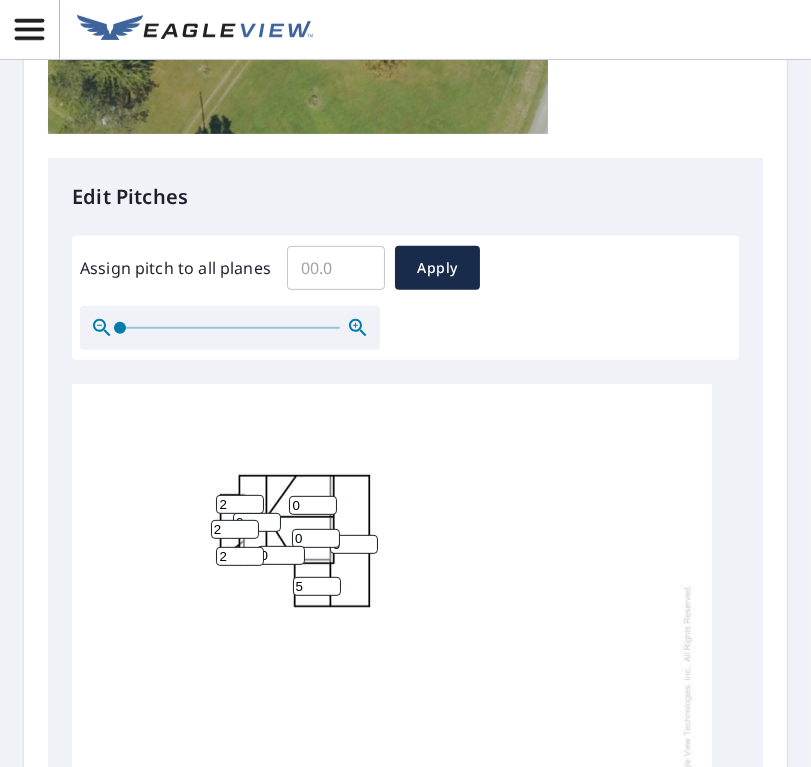 scroll, scrollTop: 709, scrollLeft: 0, axis: vertical 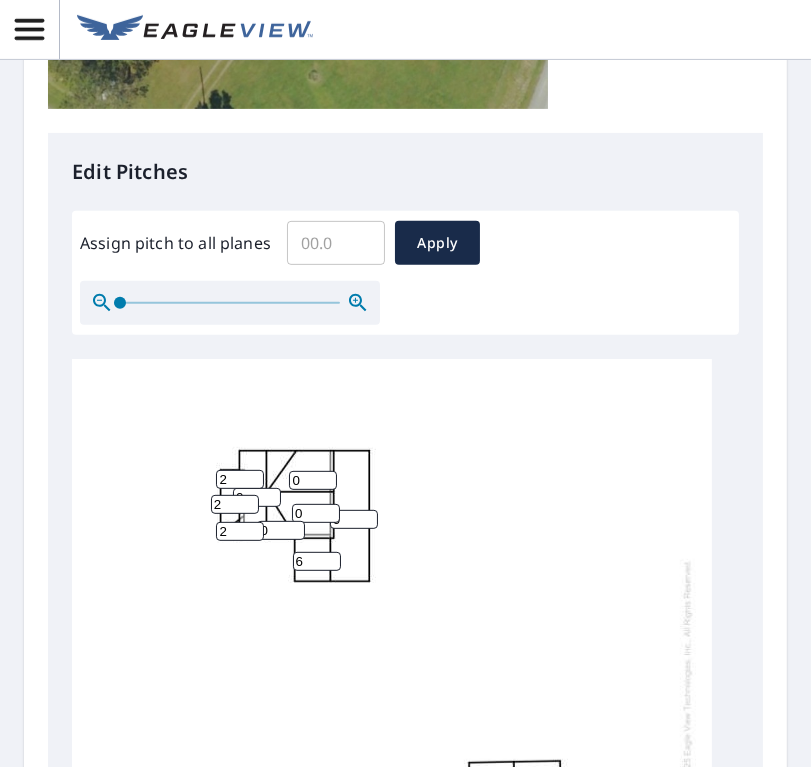 type on "6" 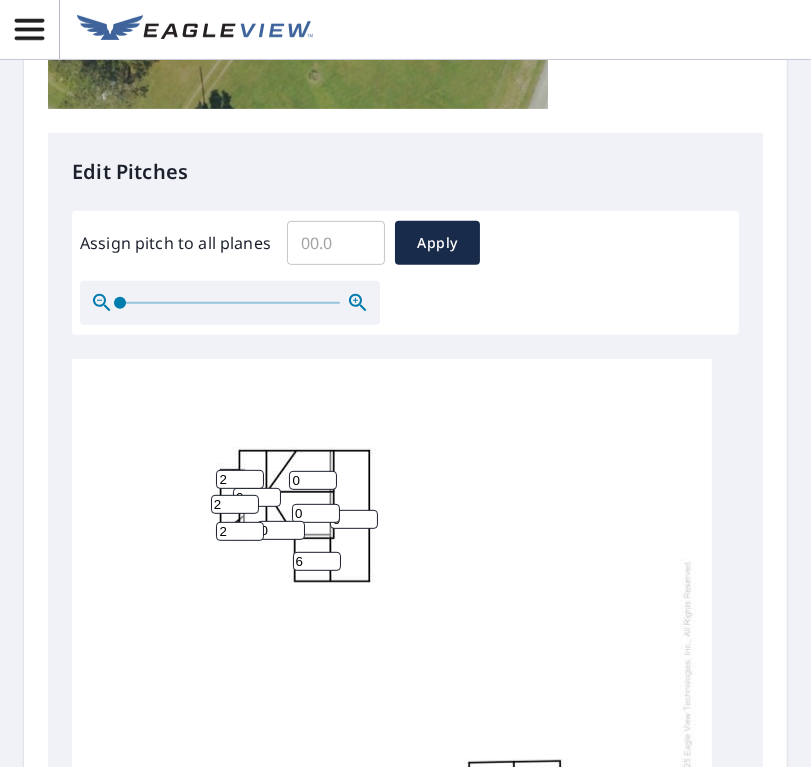 click on "6" at bounding box center [317, 561] 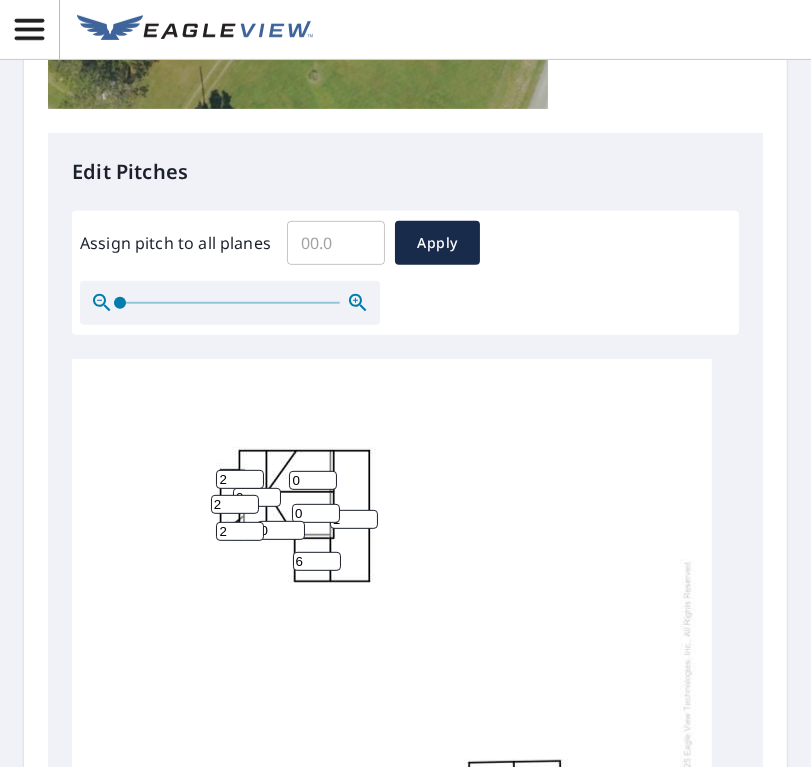 click on "1" at bounding box center (354, 519) 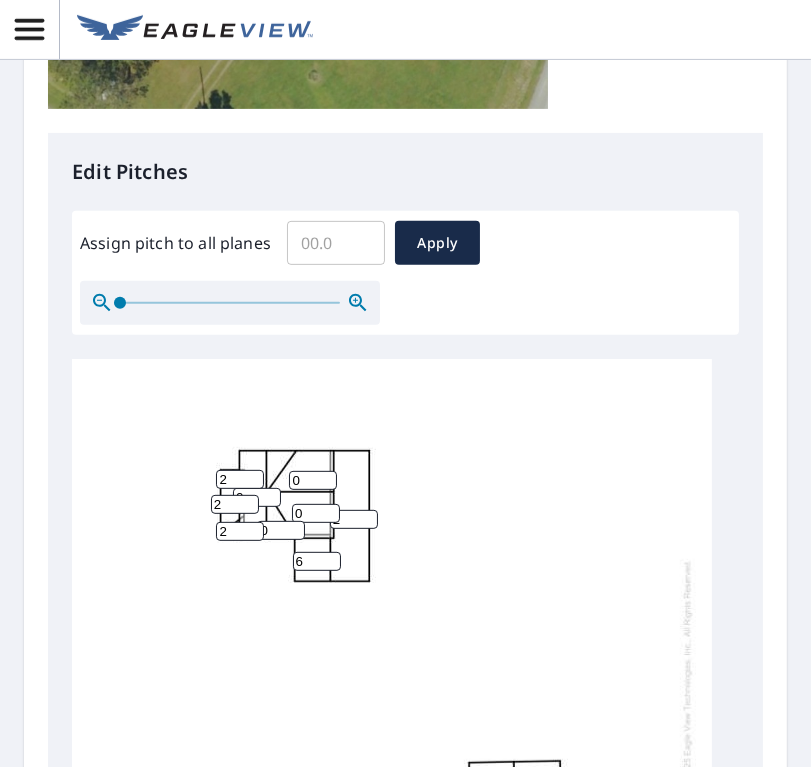 click on "2" at bounding box center (354, 519) 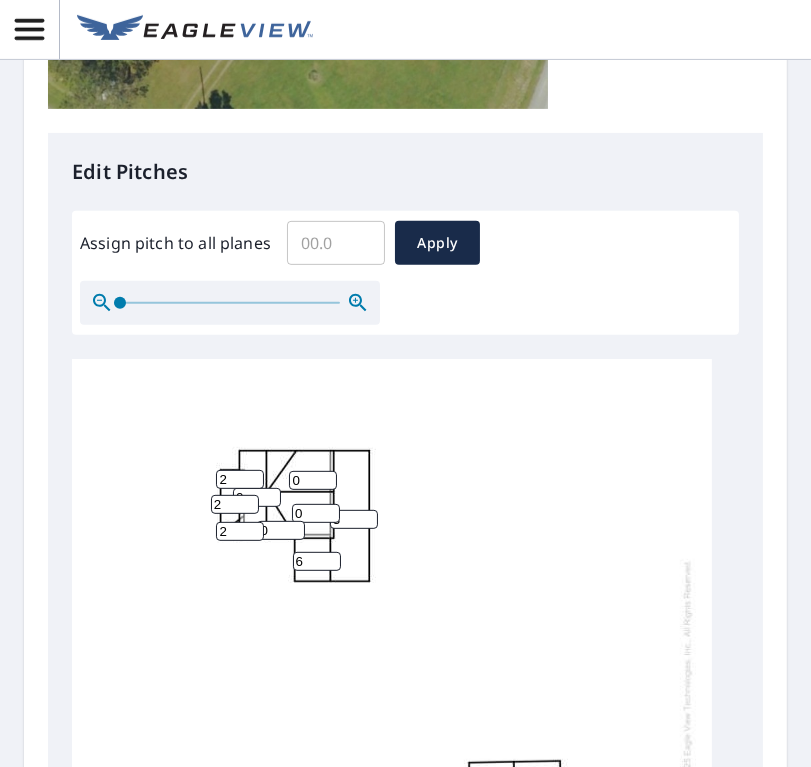 click on "3" at bounding box center [354, 519] 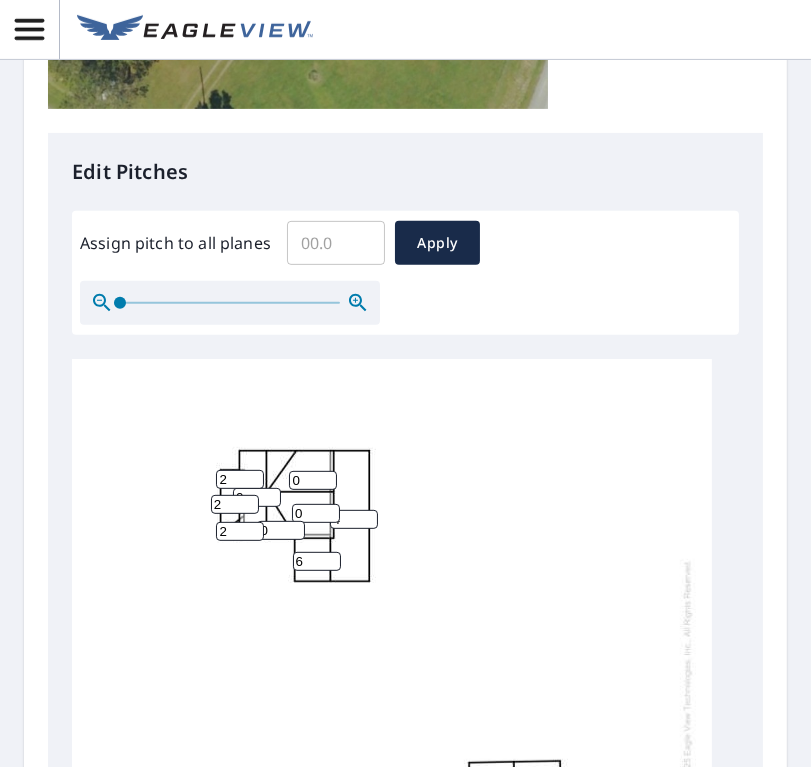 click on "4" at bounding box center (354, 519) 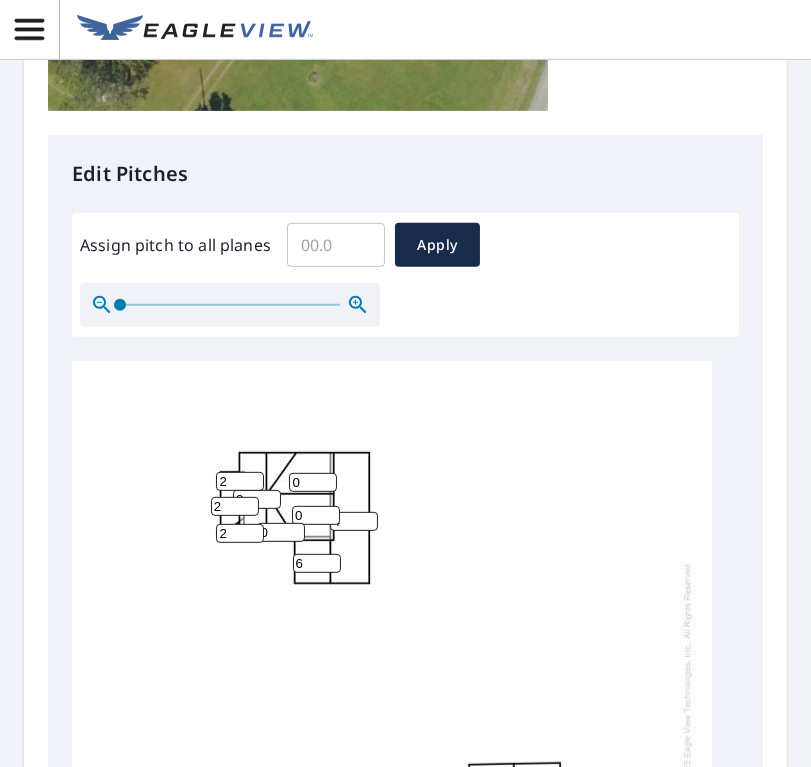 scroll, scrollTop: 709, scrollLeft: 0, axis: vertical 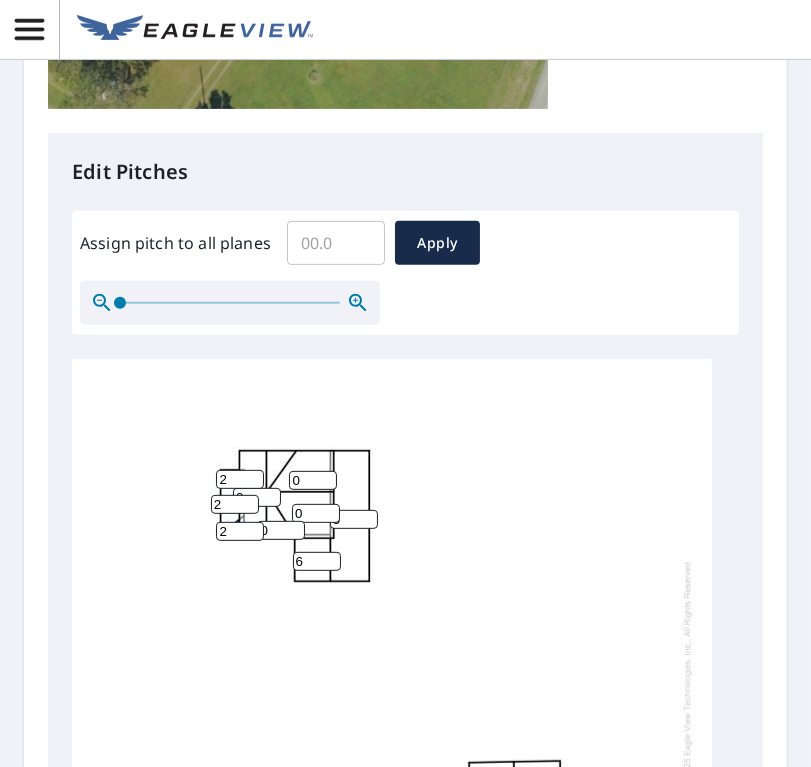click on "5" at bounding box center [354, 519] 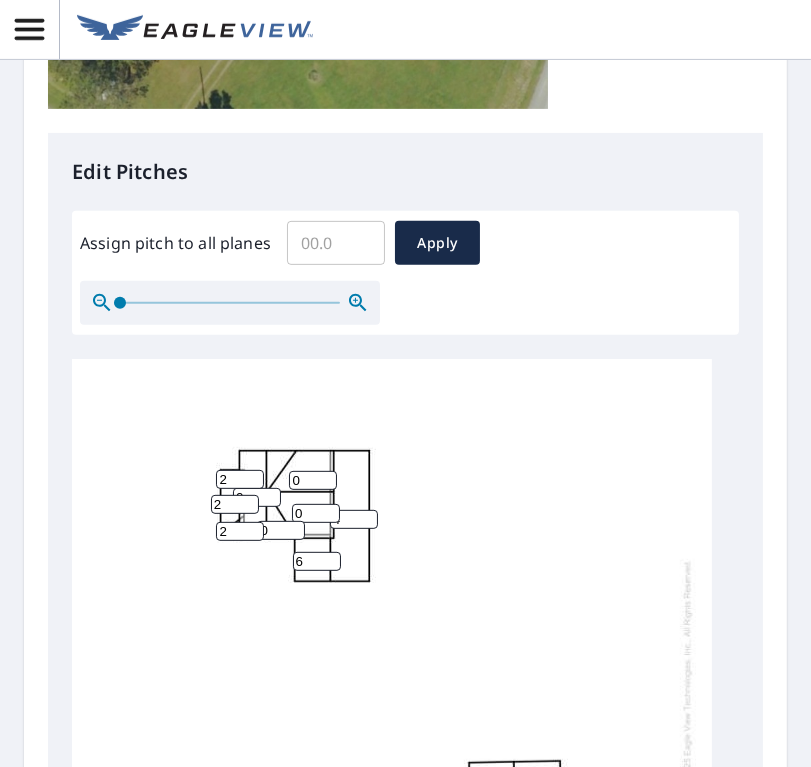 click on "4" at bounding box center (354, 519) 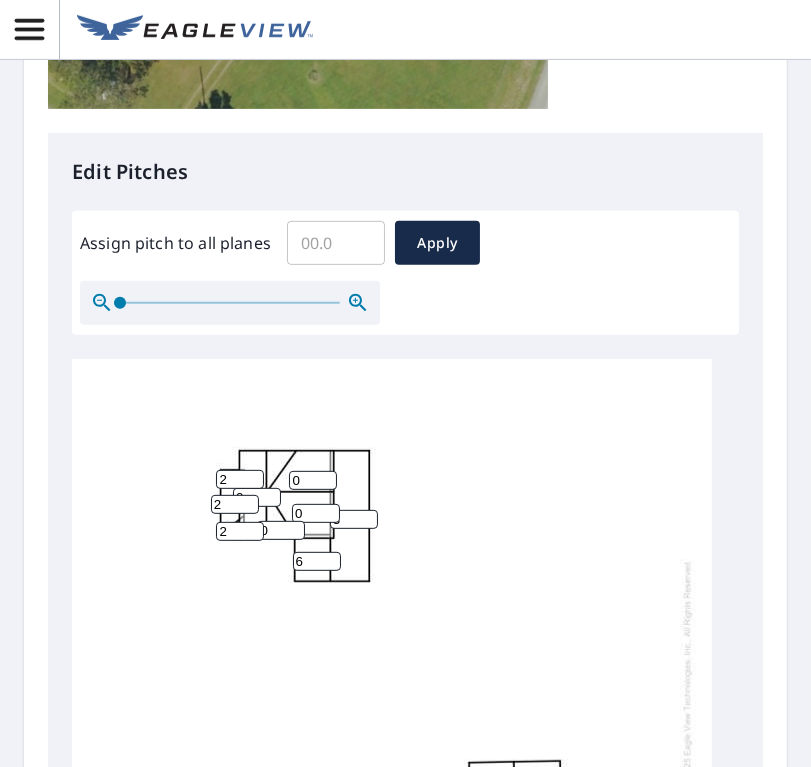 click on "3" at bounding box center [354, 519] 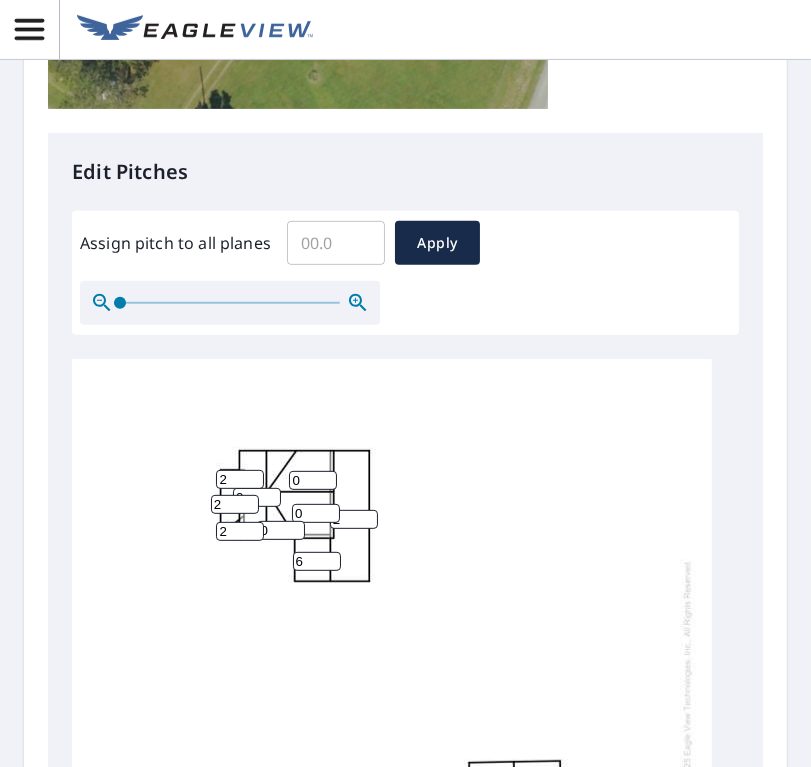 click on "2" at bounding box center (354, 519) 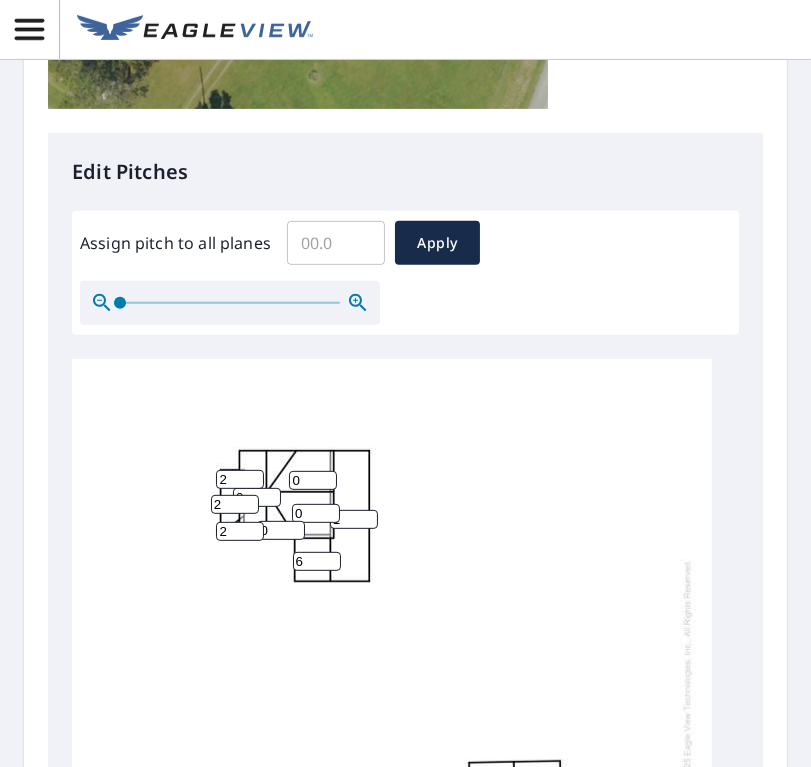 click on "1" at bounding box center (354, 519) 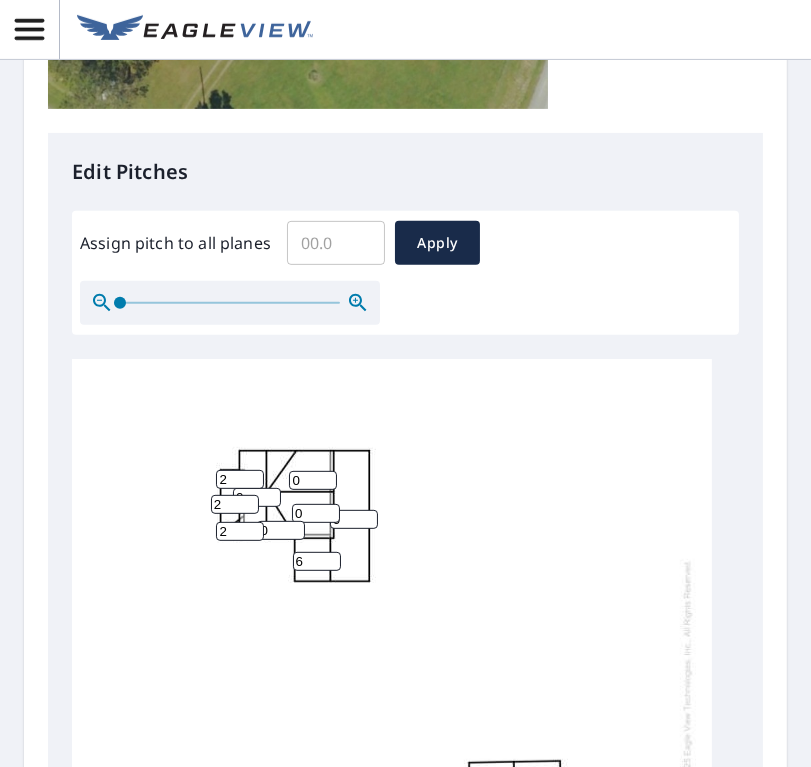 click on "0" at bounding box center (354, 519) 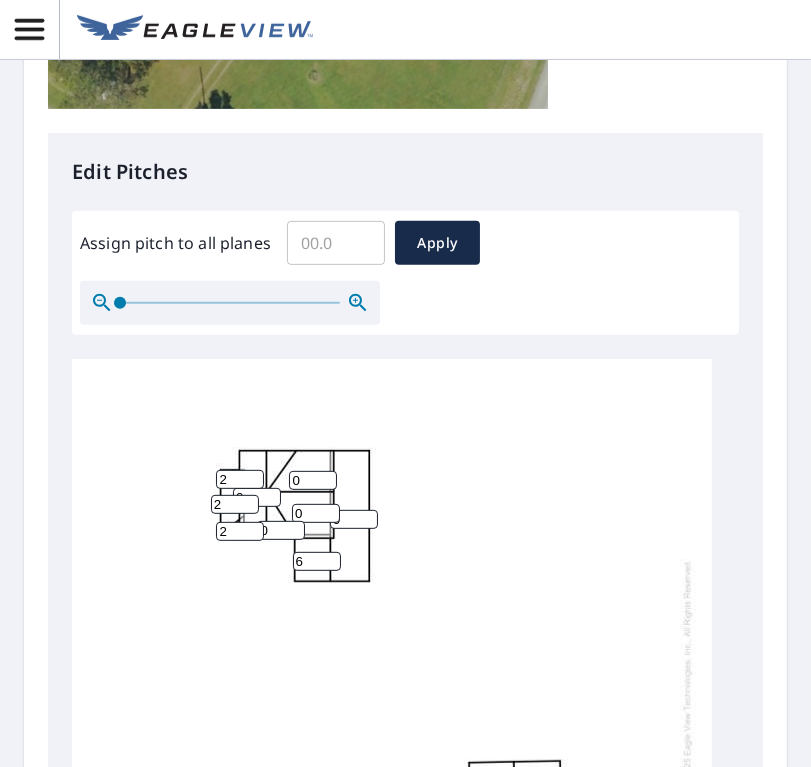 click on "0" at bounding box center [354, 519] 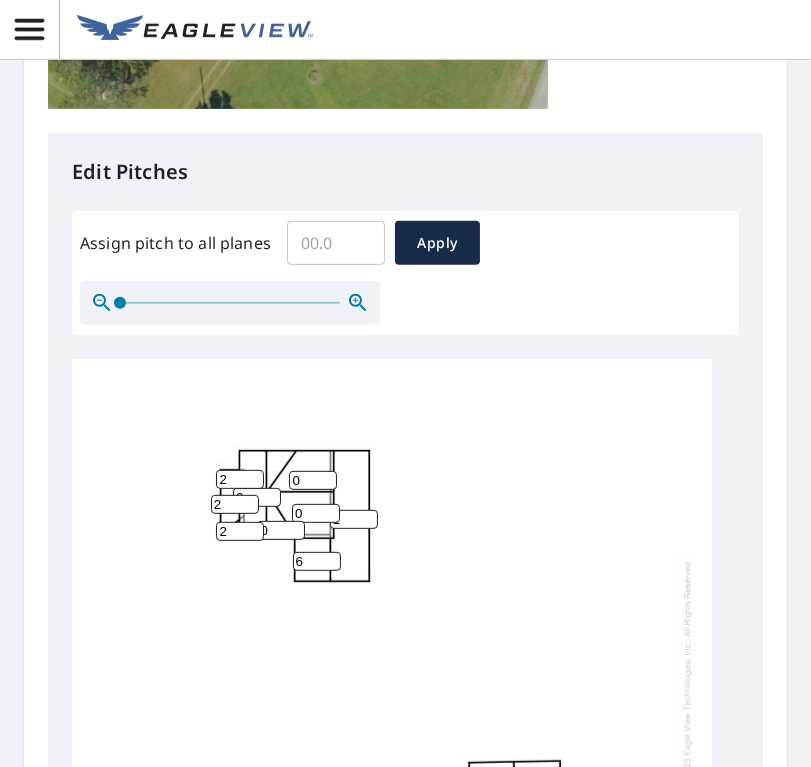 click on "1" at bounding box center [354, 519] 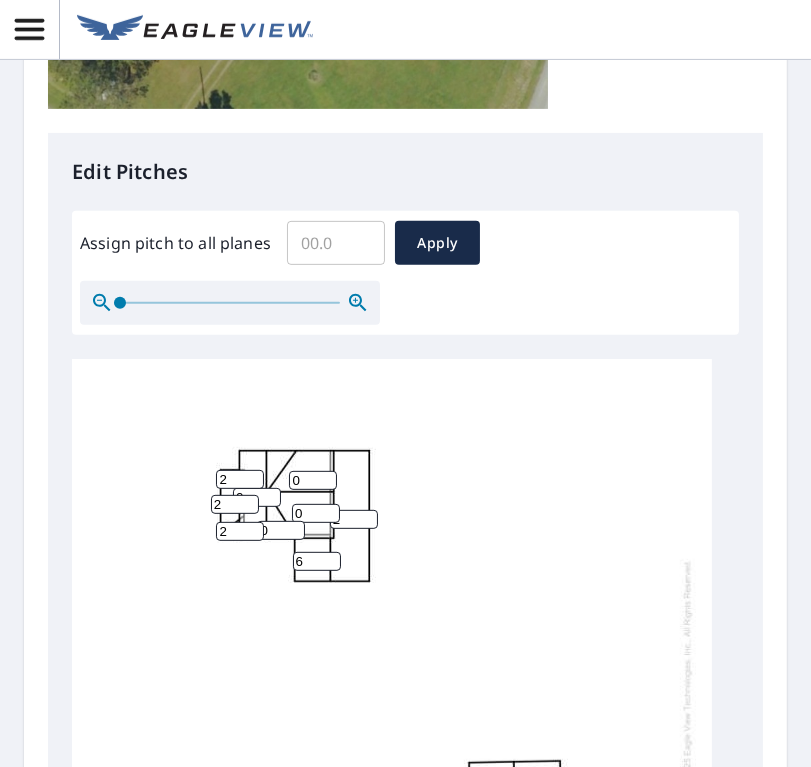 click on "2" at bounding box center [354, 519] 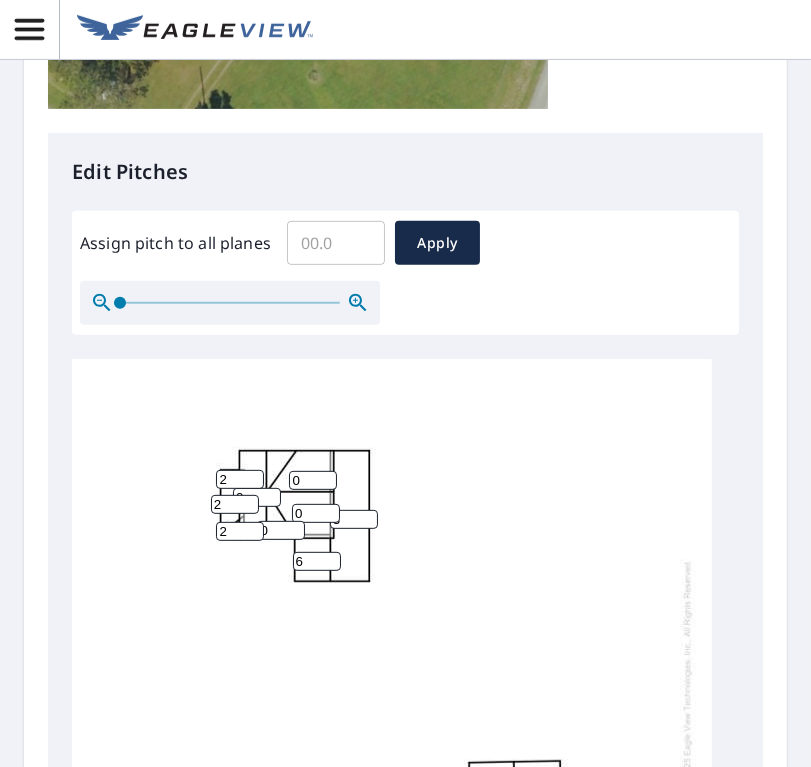 click on "3" at bounding box center (354, 519) 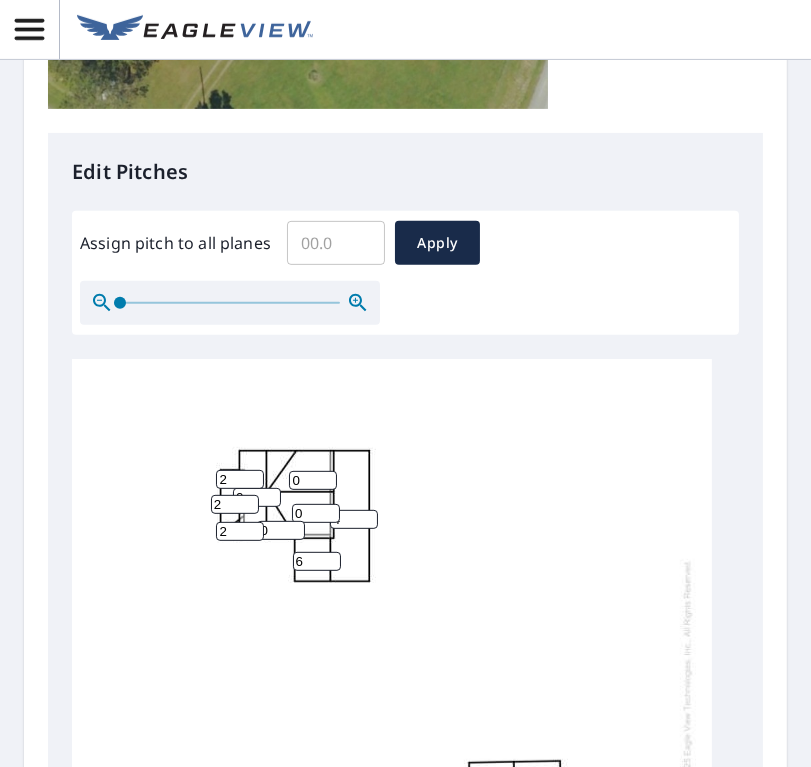 click on "4" at bounding box center [354, 519] 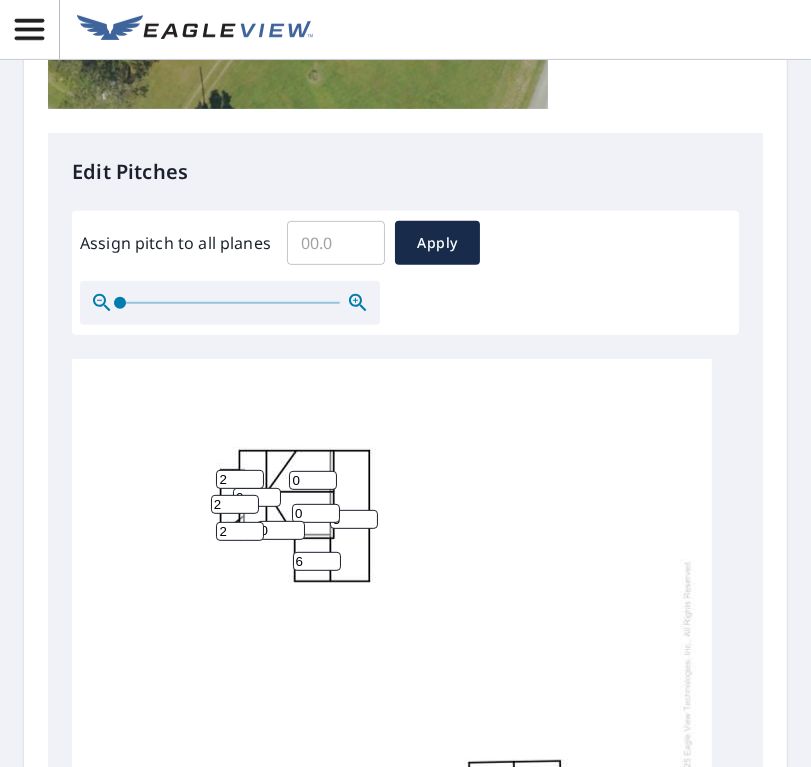 click on "5" at bounding box center (354, 519) 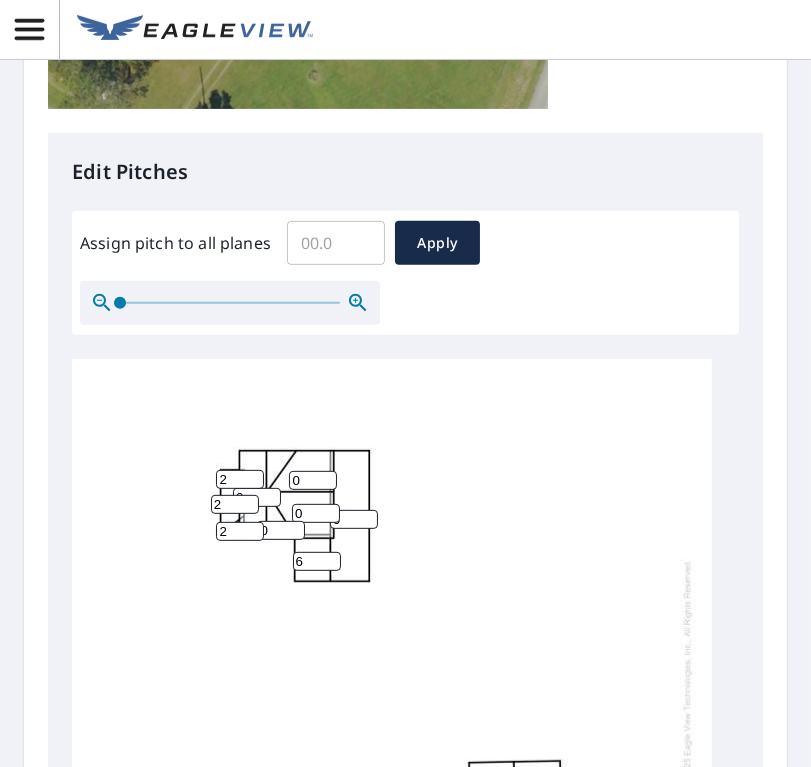 type on "6" 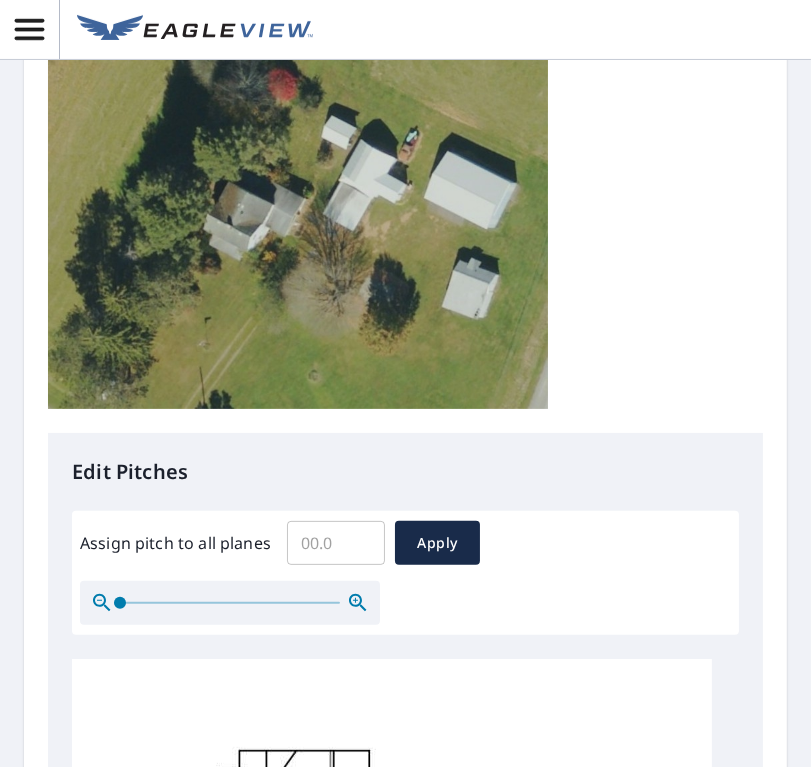 scroll, scrollTop: 609, scrollLeft: 0, axis: vertical 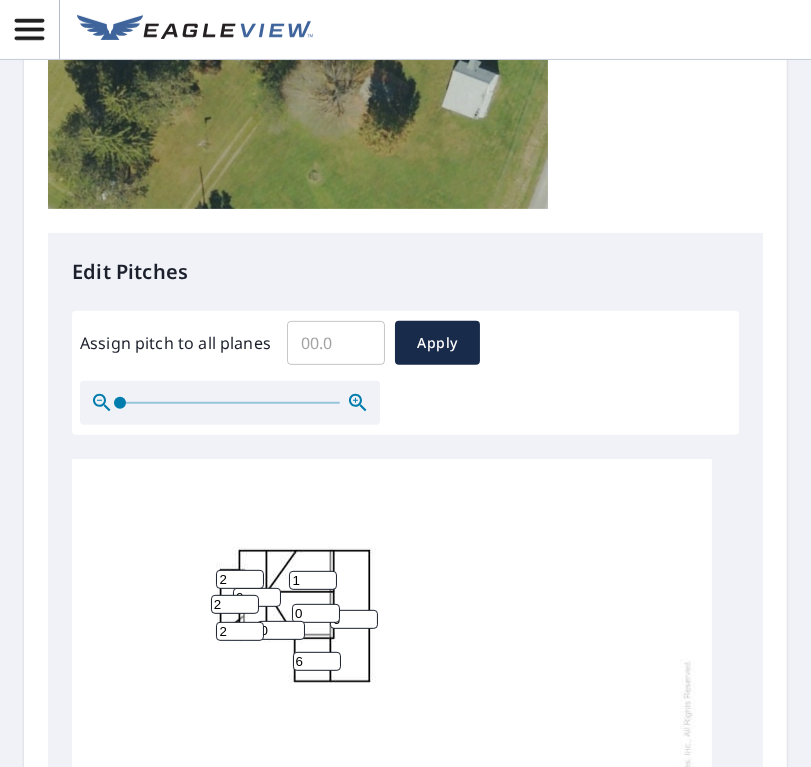 click on "1" at bounding box center (313, 580) 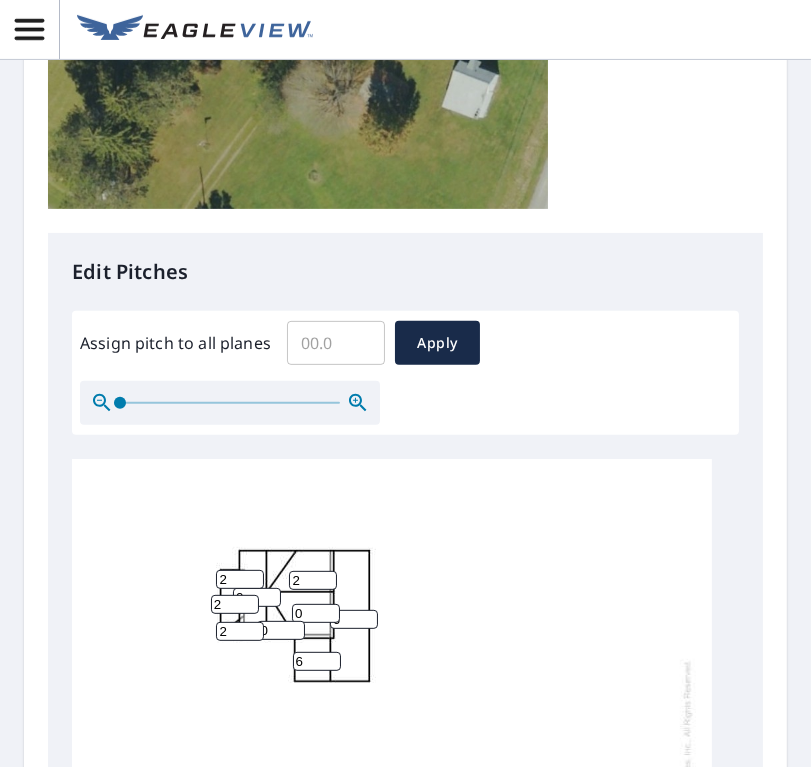 click on "2" at bounding box center [313, 580] 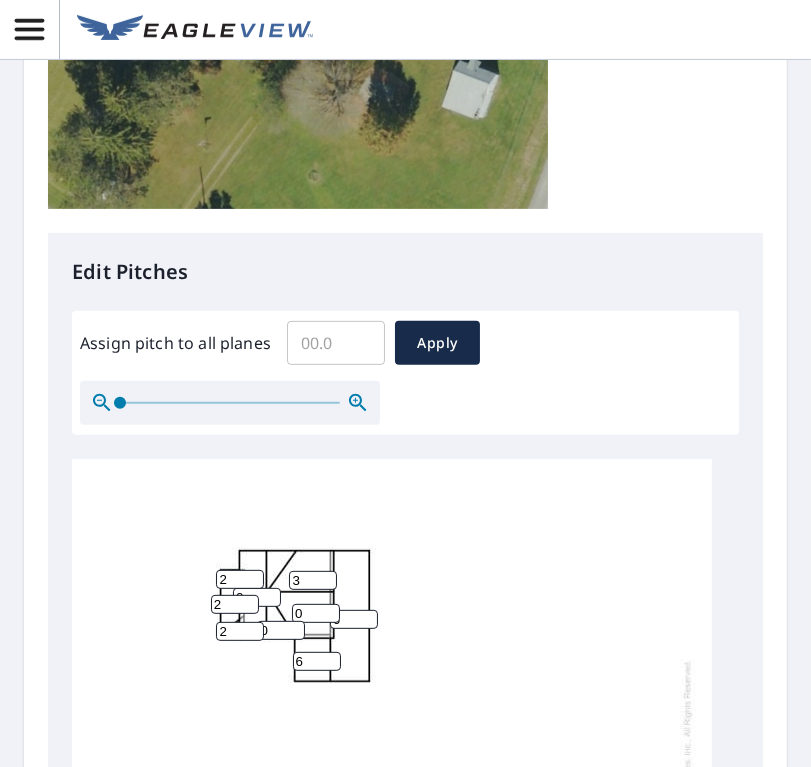 click on "3" at bounding box center (313, 580) 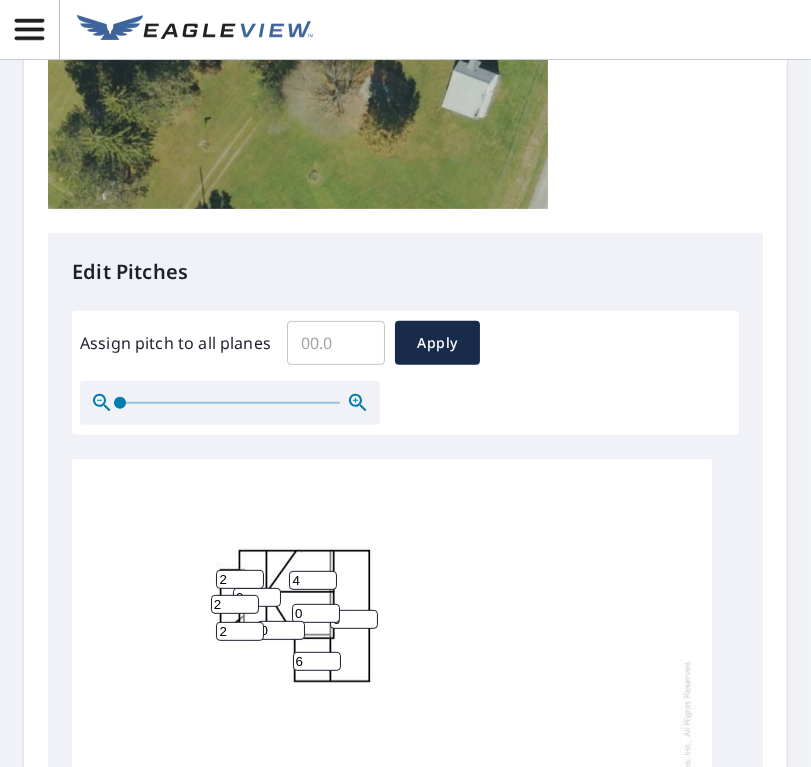 click on "4" at bounding box center [313, 580] 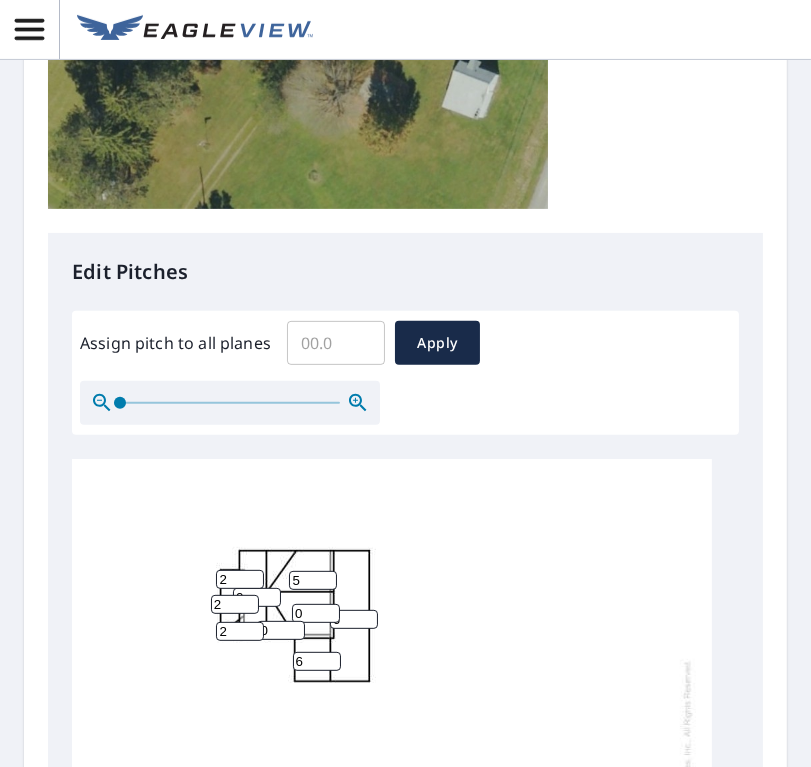 click on "5" at bounding box center (313, 580) 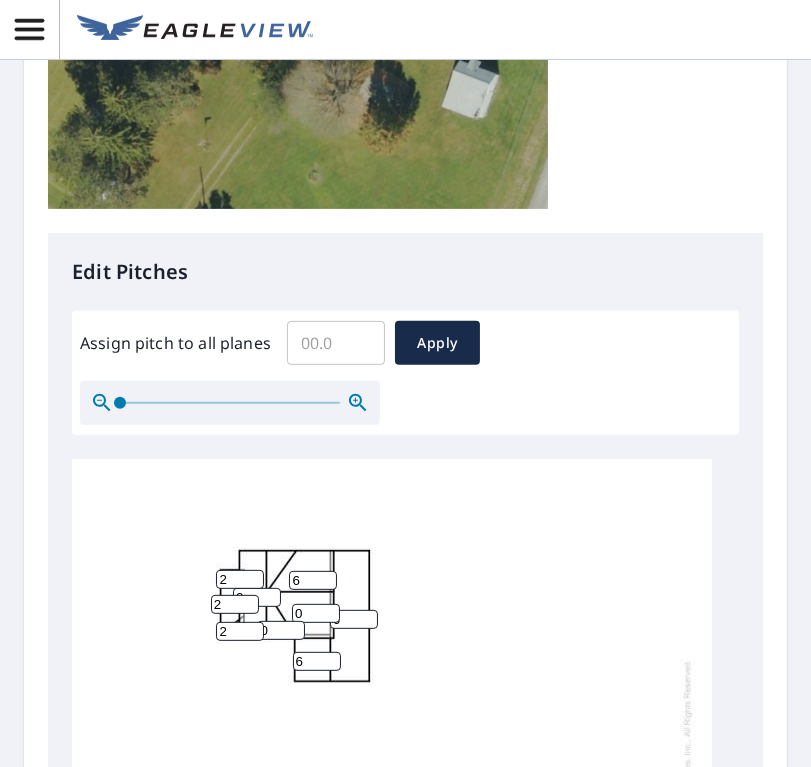type on "6" 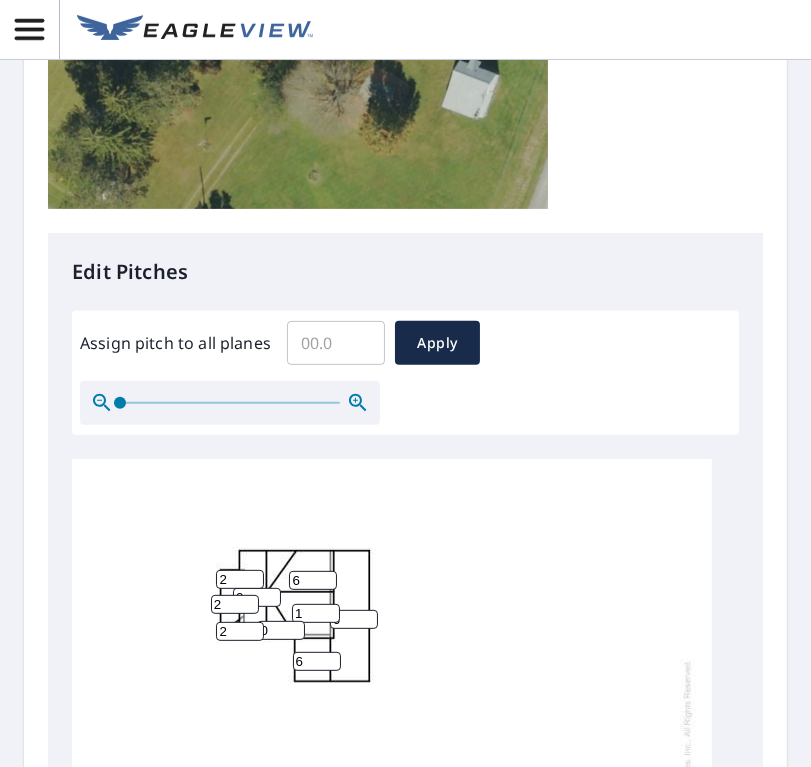 click on "1" at bounding box center [316, 613] 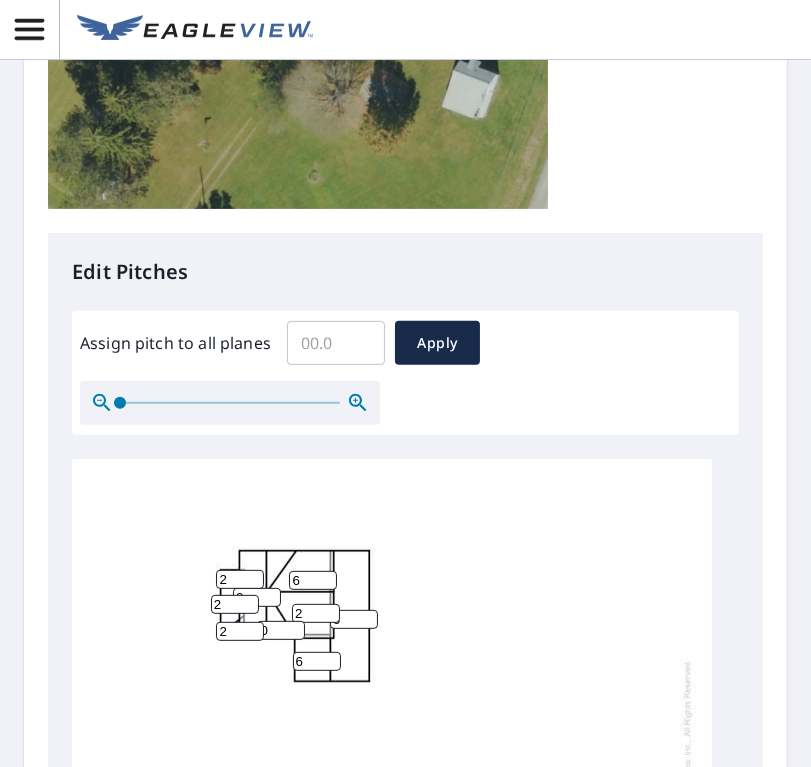 click on "2" at bounding box center [316, 613] 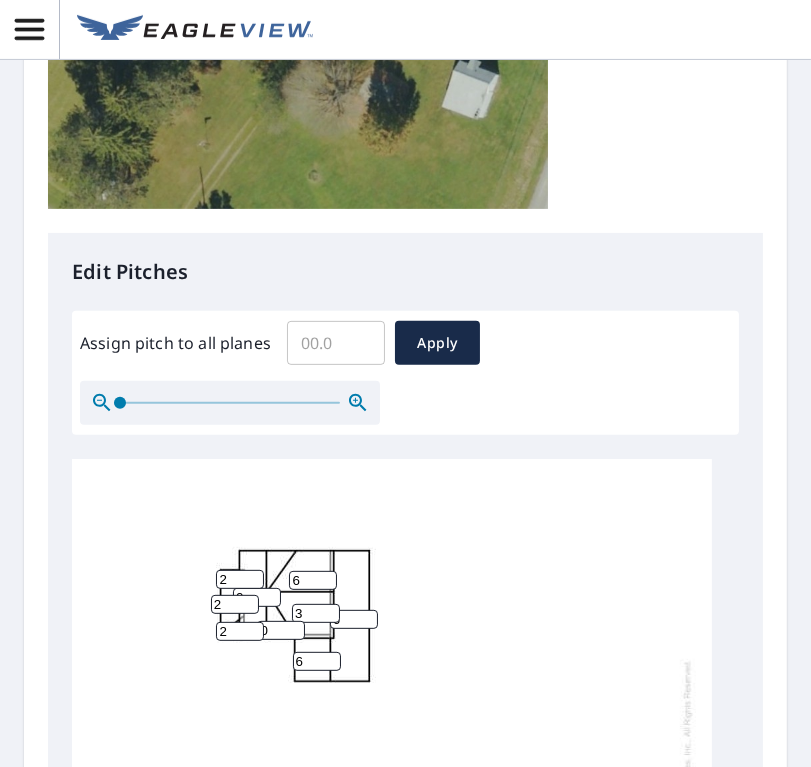 click on "3" at bounding box center (316, 613) 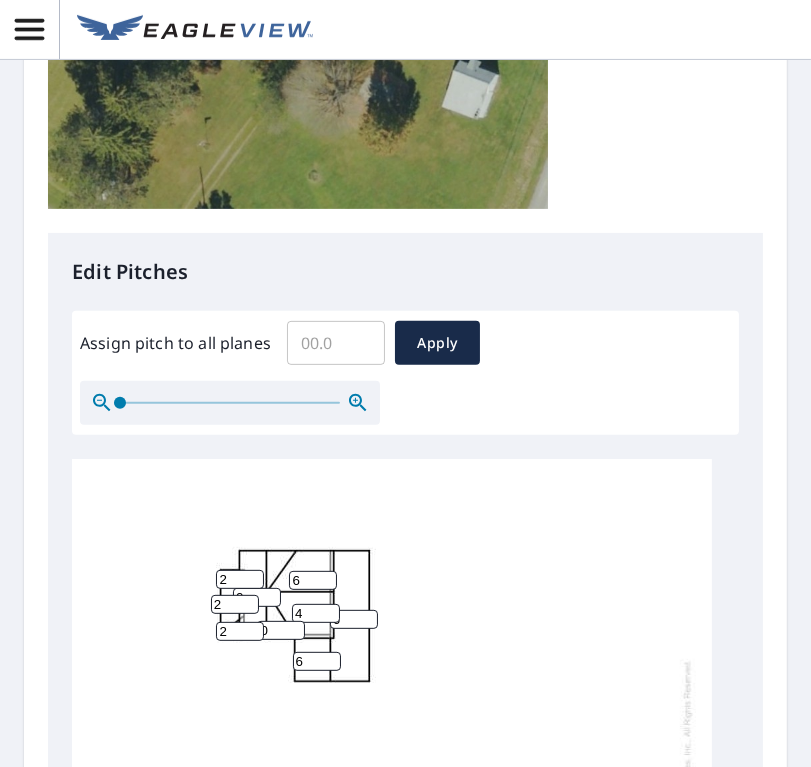 click on "4" at bounding box center [316, 613] 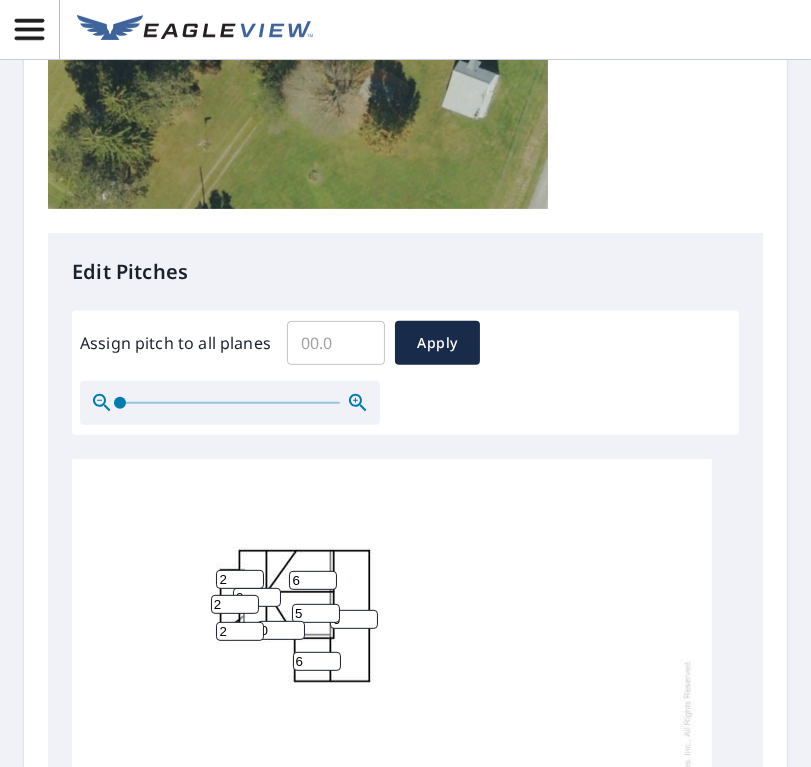 click on "5" at bounding box center (316, 613) 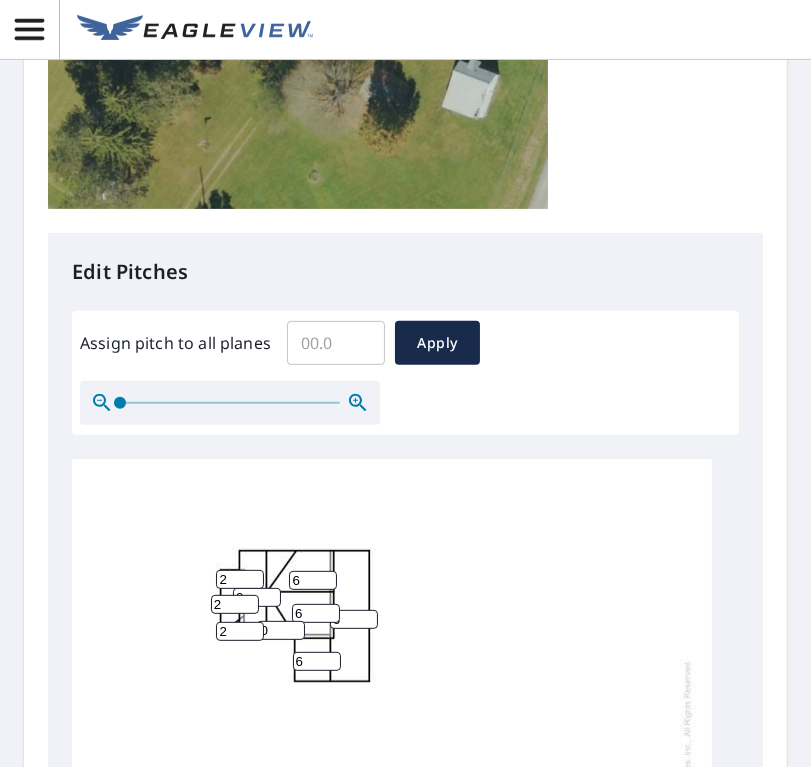 type on "6" 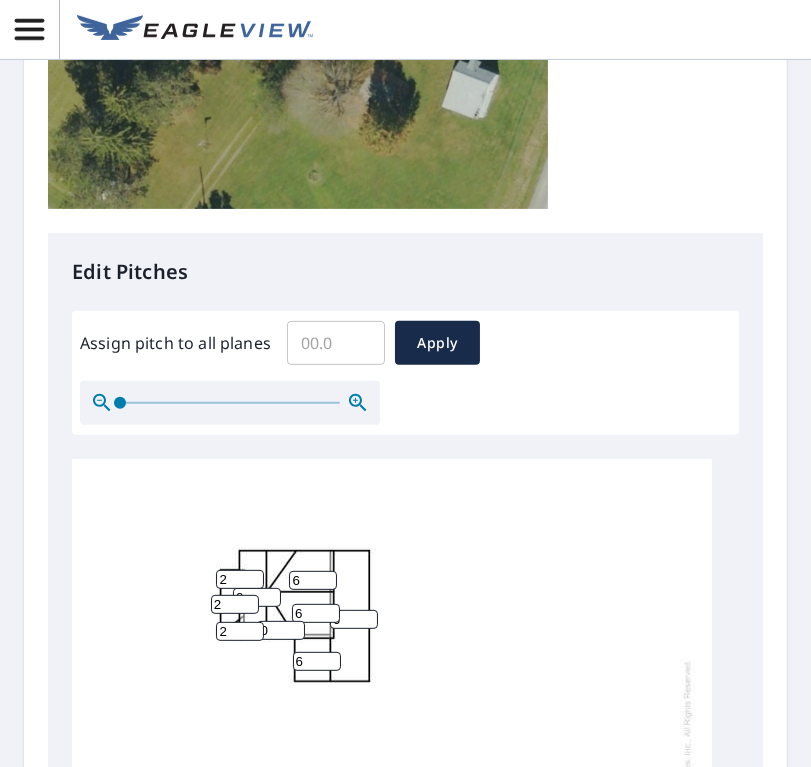 click on "6" at bounding box center [316, 613] 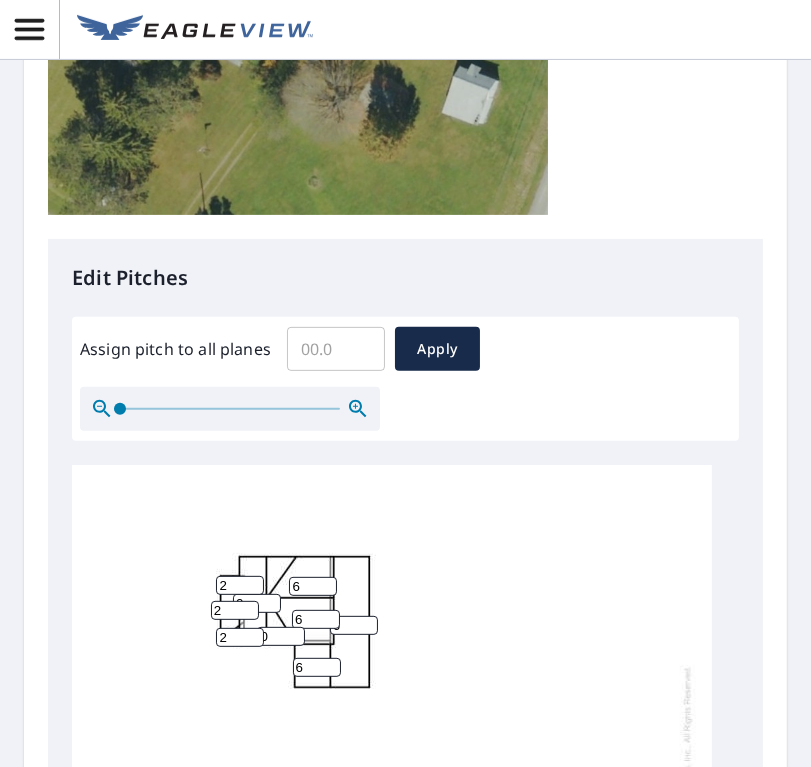 scroll, scrollTop: 609, scrollLeft: 0, axis: vertical 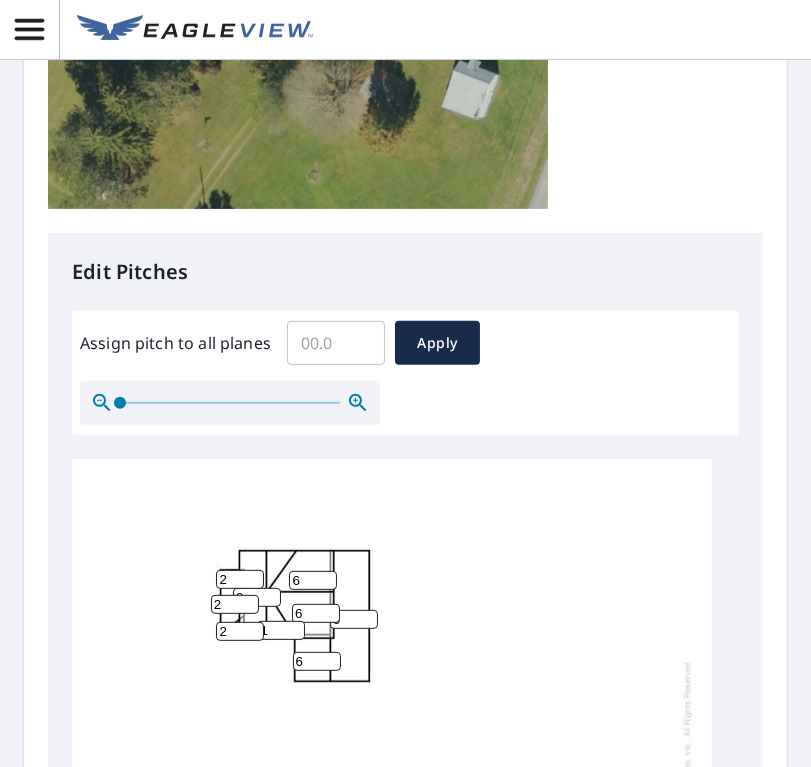 click on "1" at bounding box center [281, 630] 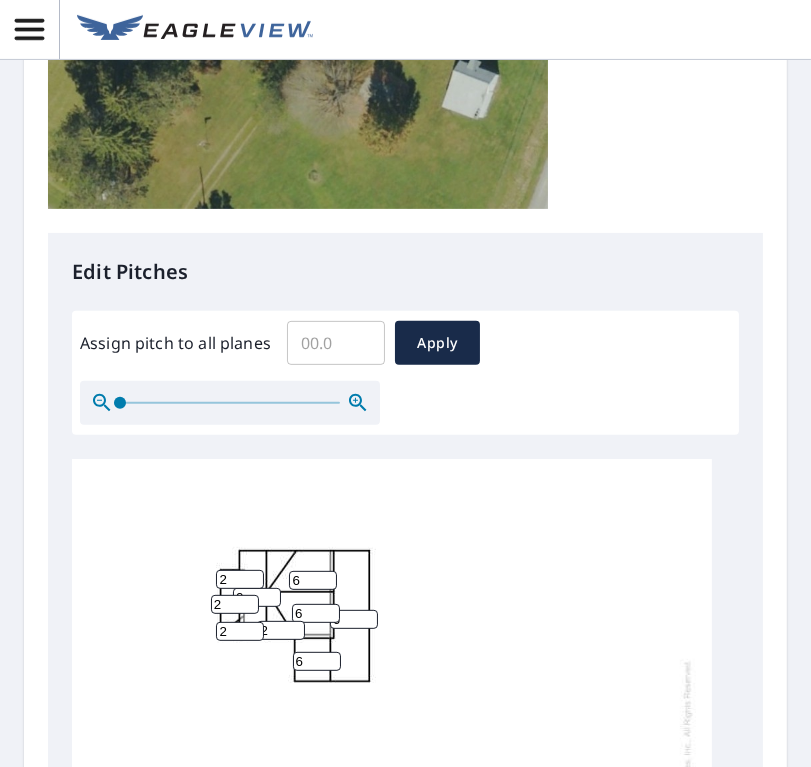 click on "2" at bounding box center [281, 630] 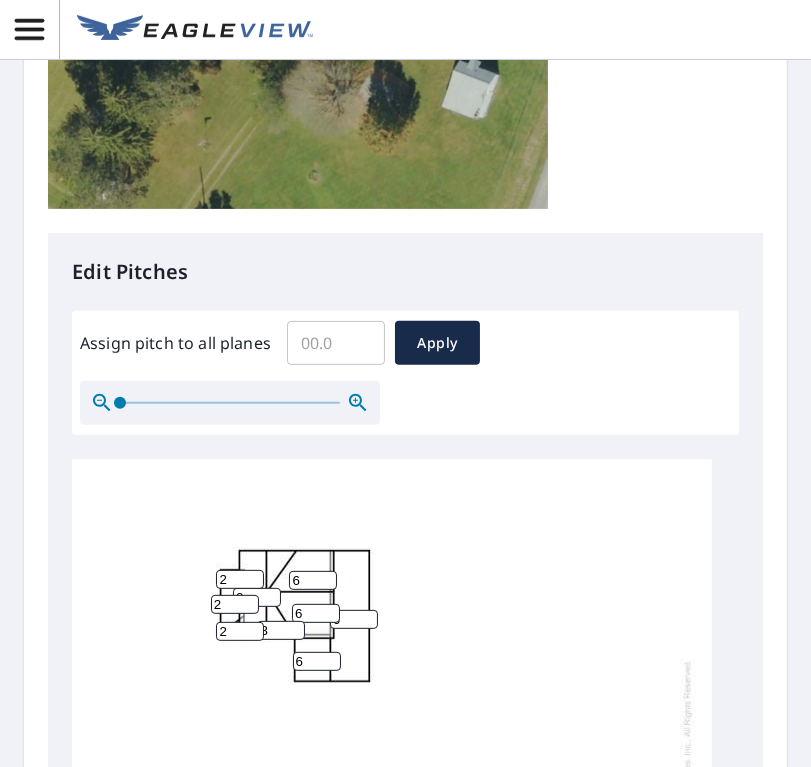click on "3" at bounding box center [281, 630] 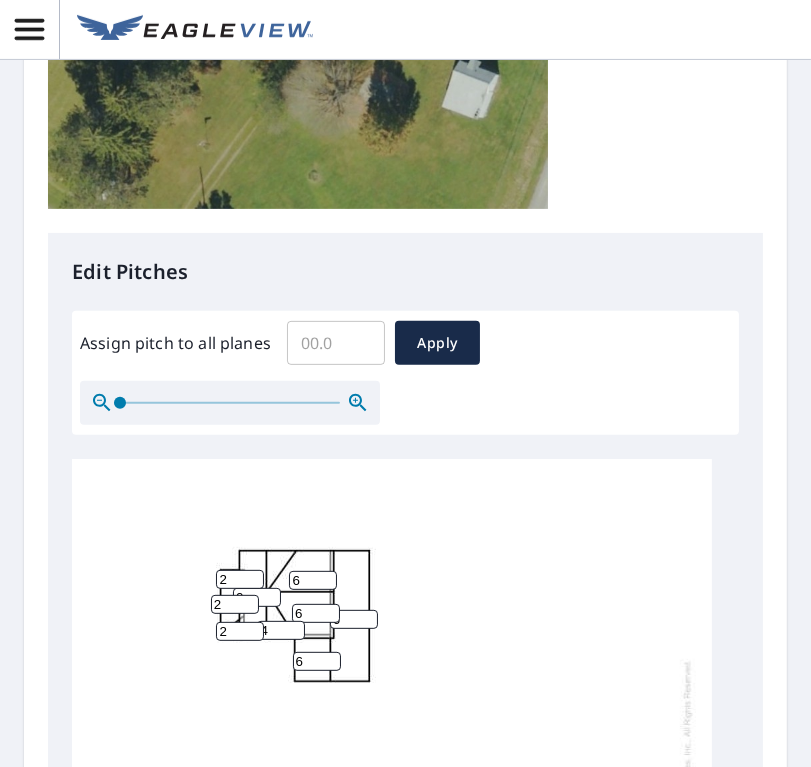 click on "4" at bounding box center [281, 630] 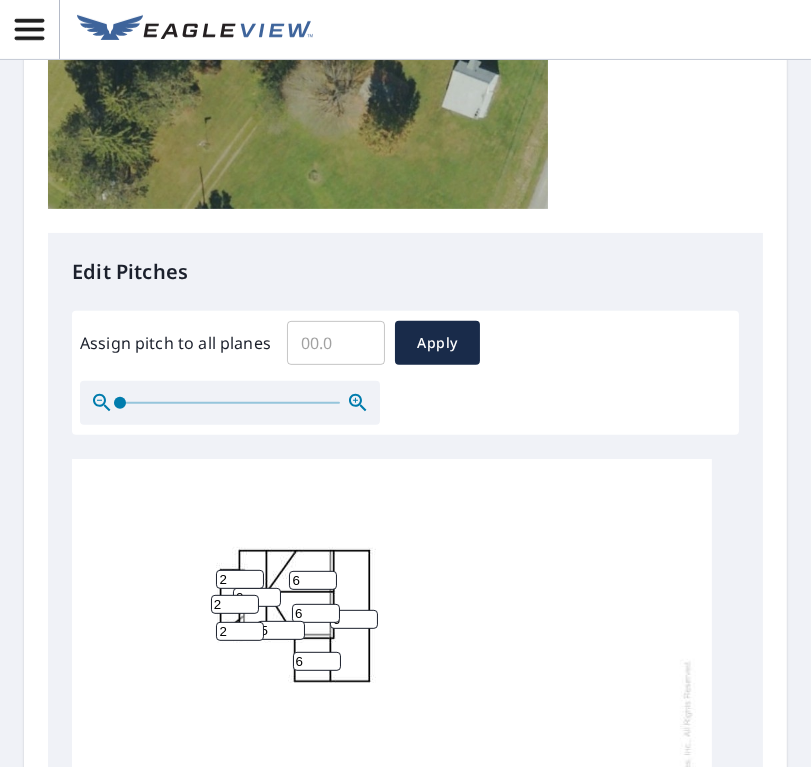 click on "5" at bounding box center [281, 630] 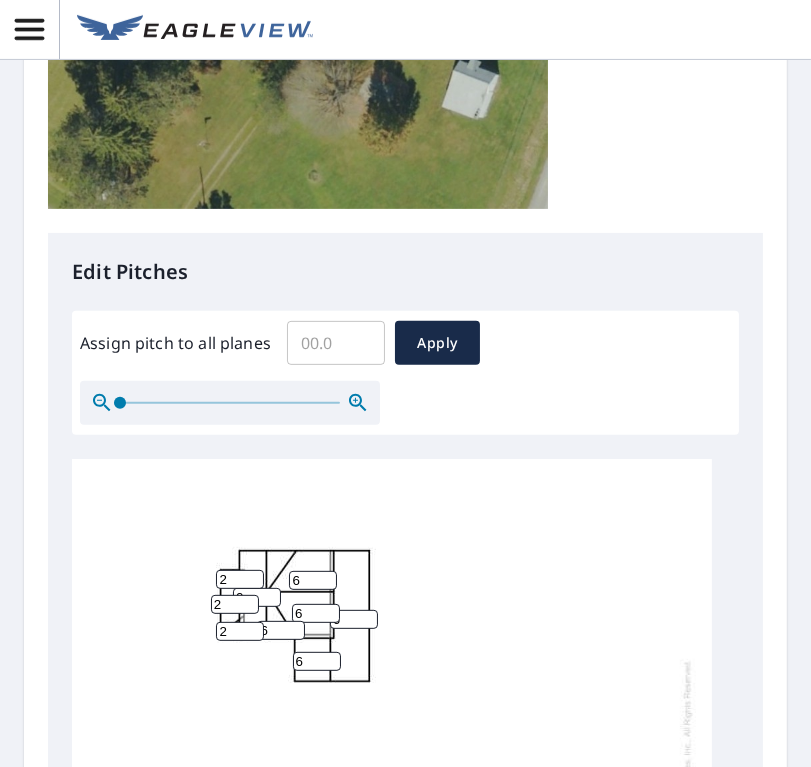 click on "6" at bounding box center (281, 630) 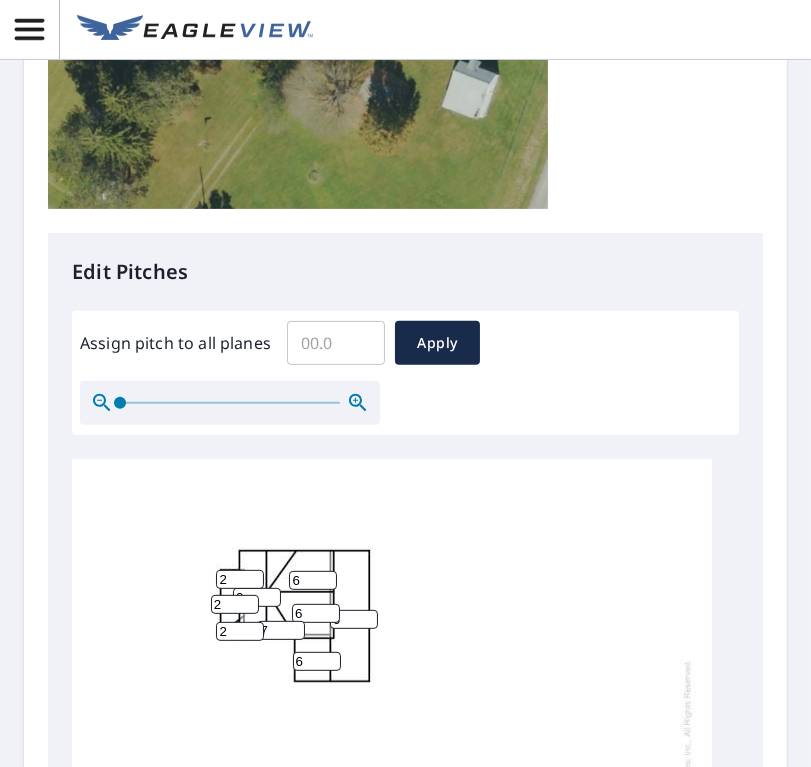 click on "7" at bounding box center [281, 630] 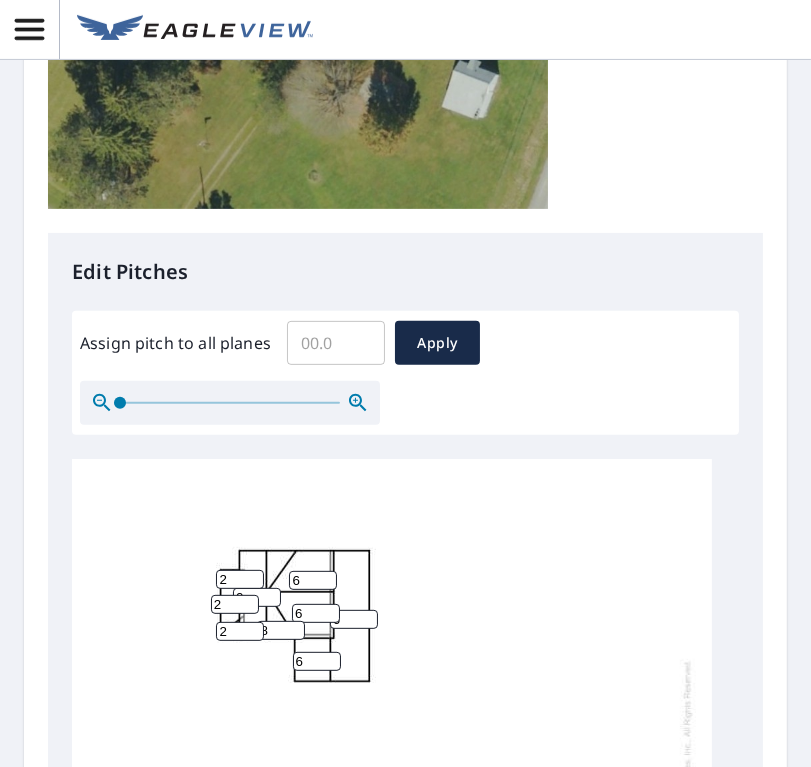 click on "8" at bounding box center (281, 630) 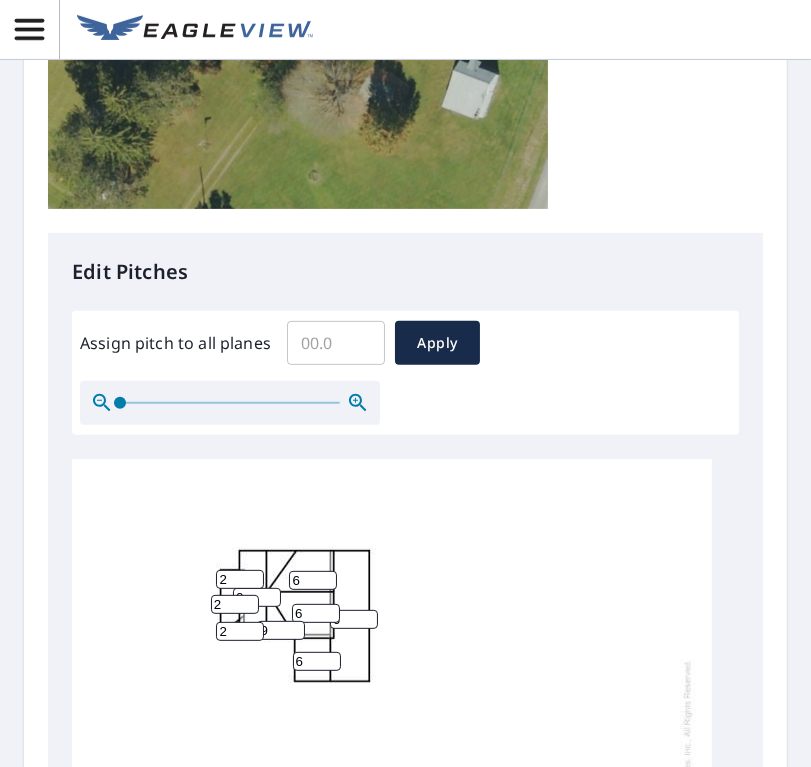 click on "9" at bounding box center (281, 630) 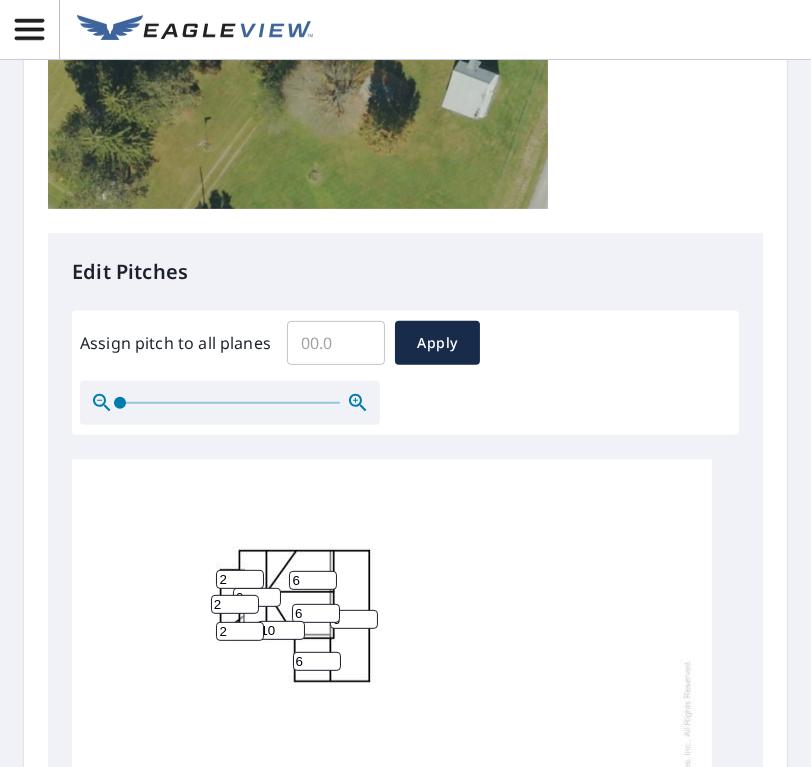 click on "10" at bounding box center [281, 630] 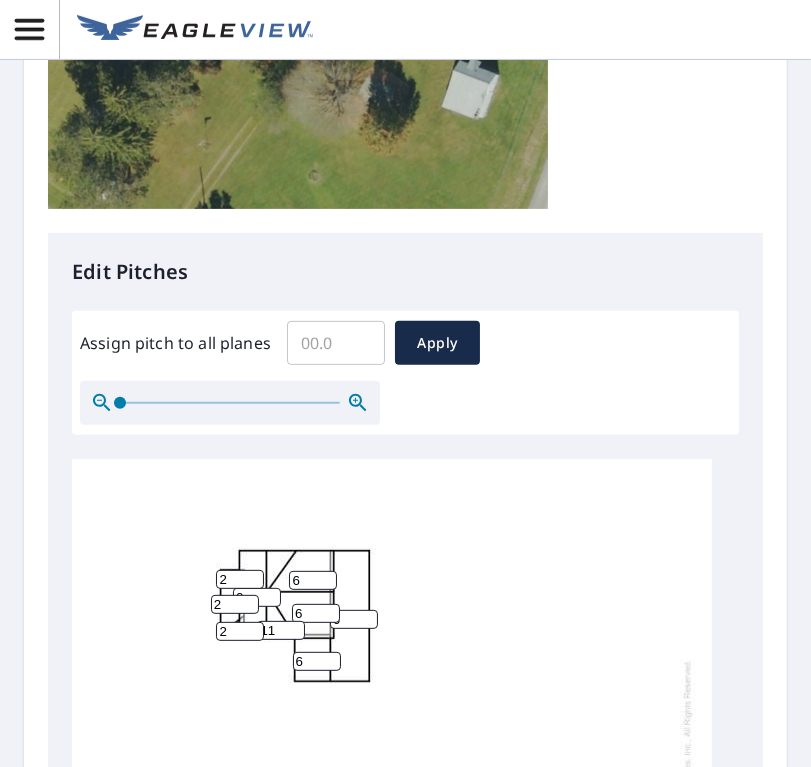 click on "11" at bounding box center [281, 630] 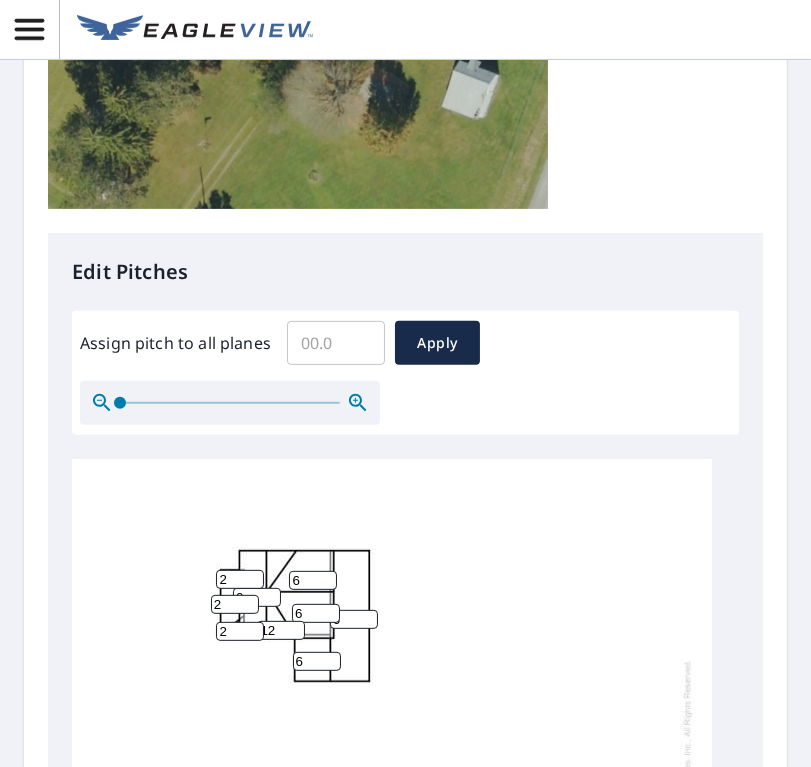 type on "12" 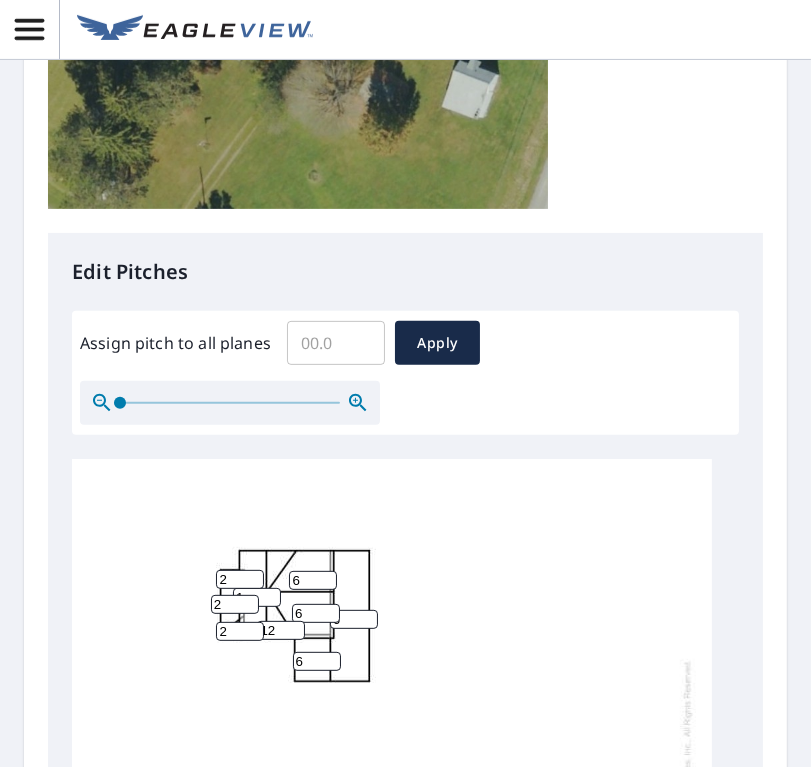 click on "1" at bounding box center (257, 597) 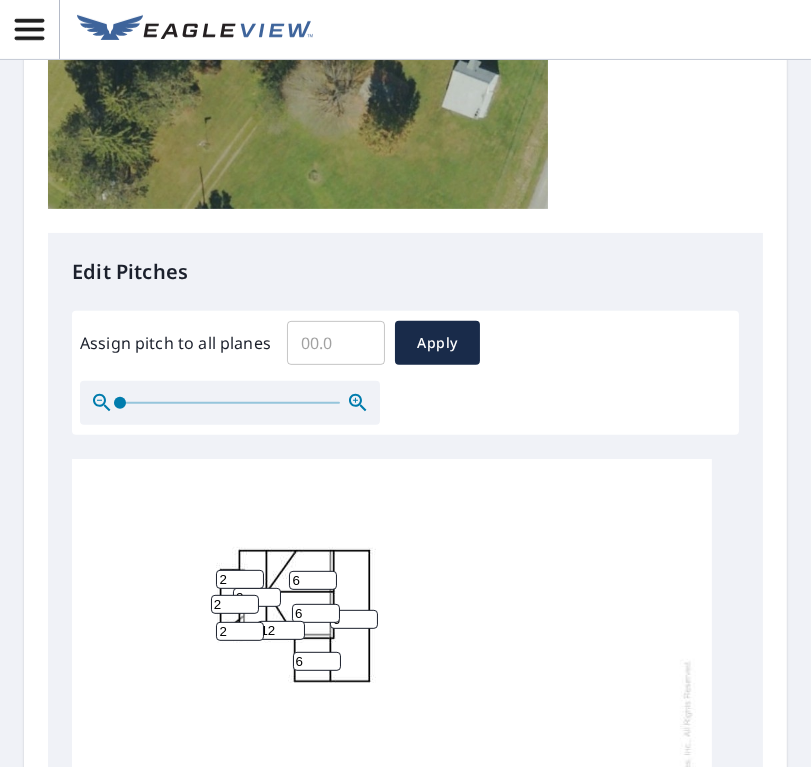 click on "2" at bounding box center (257, 597) 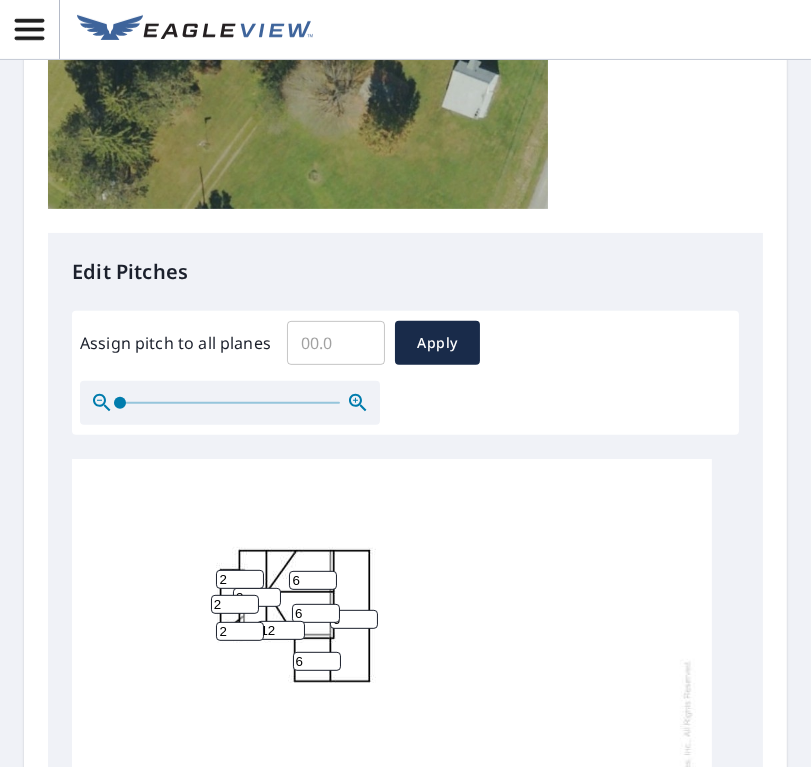 click on "3" at bounding box center (257, 597) 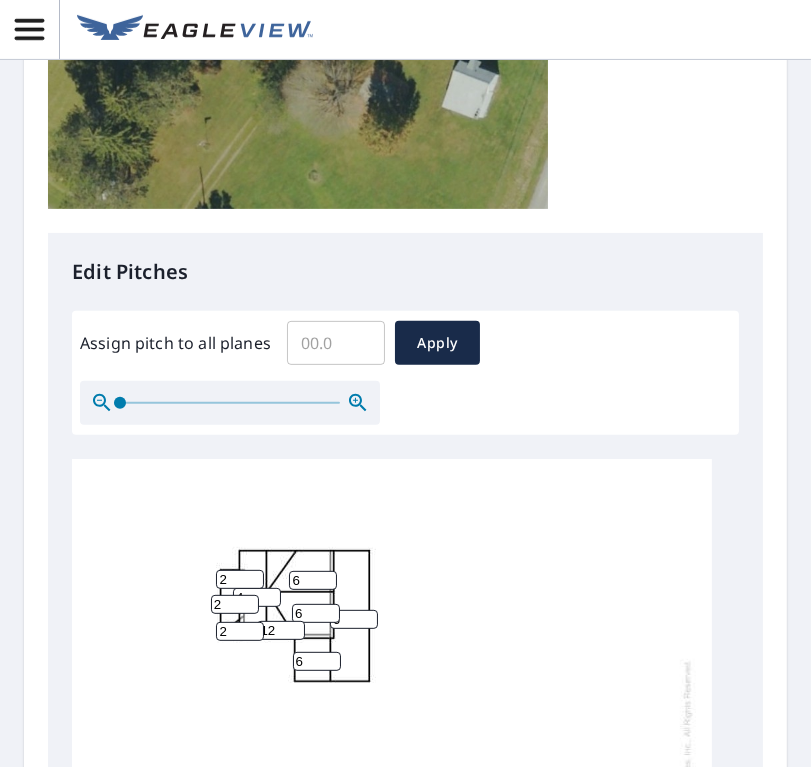 click on "4" at bounding box center (257, 597) 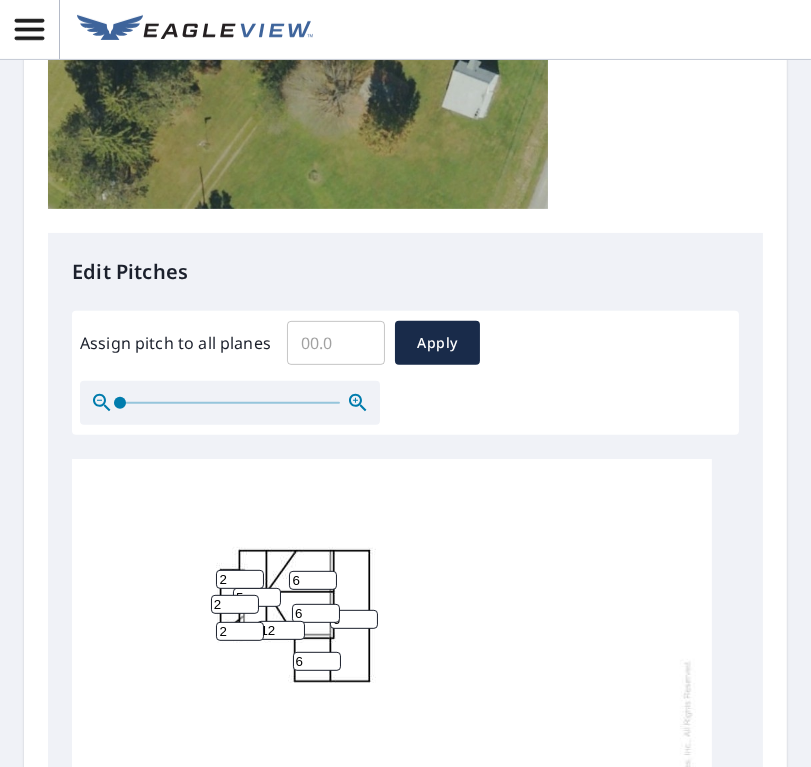 click on "5" at bounding box center (257, 597) 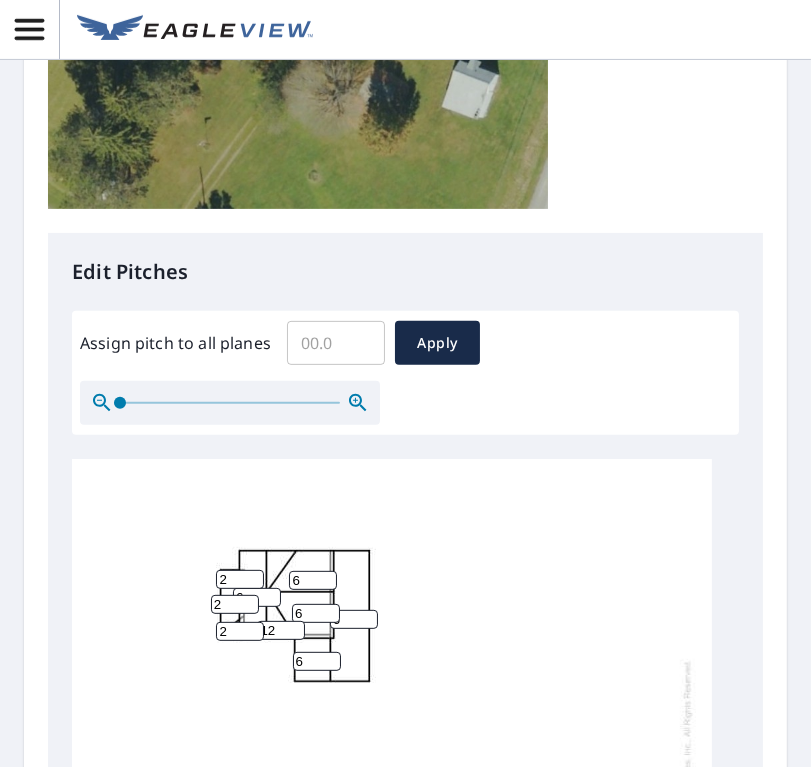 click on "6" at bounding box center [257, 597] 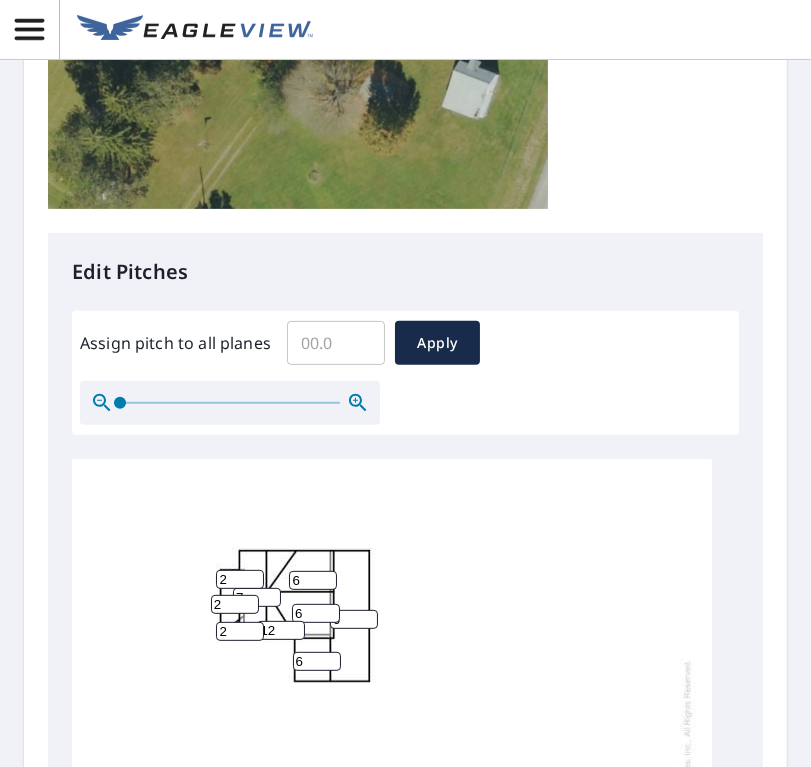click on "7" at bounding box center [257, 597] 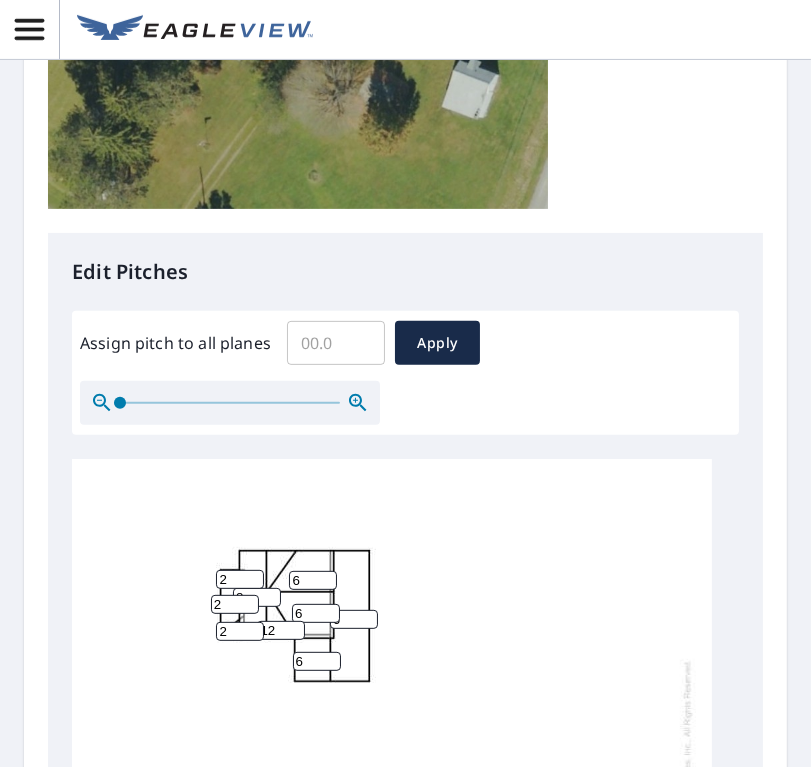 click on "8" at bounding box center (257, 597) 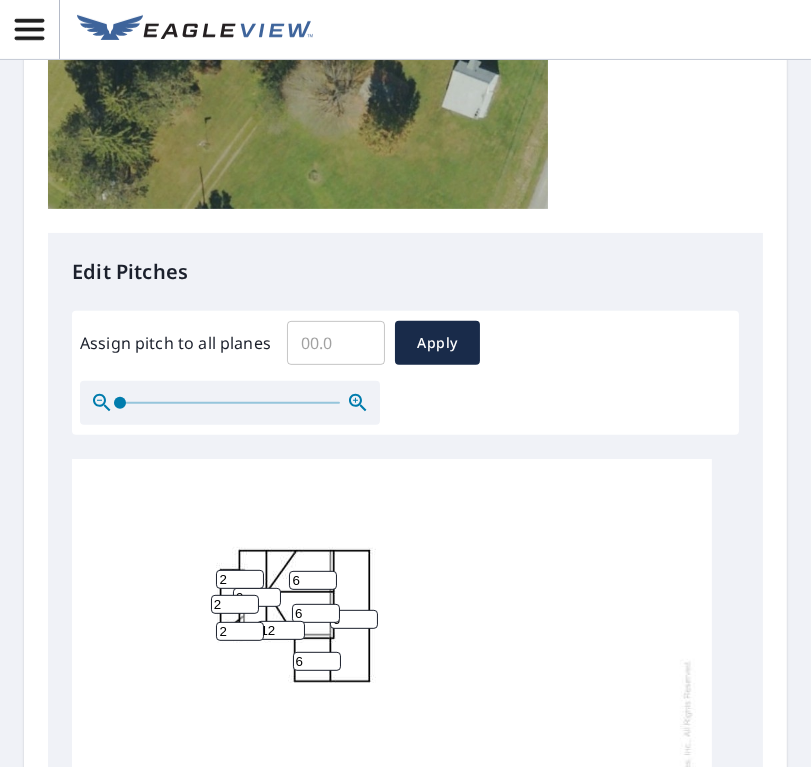 click on "9" at bounding box center [257, 597] 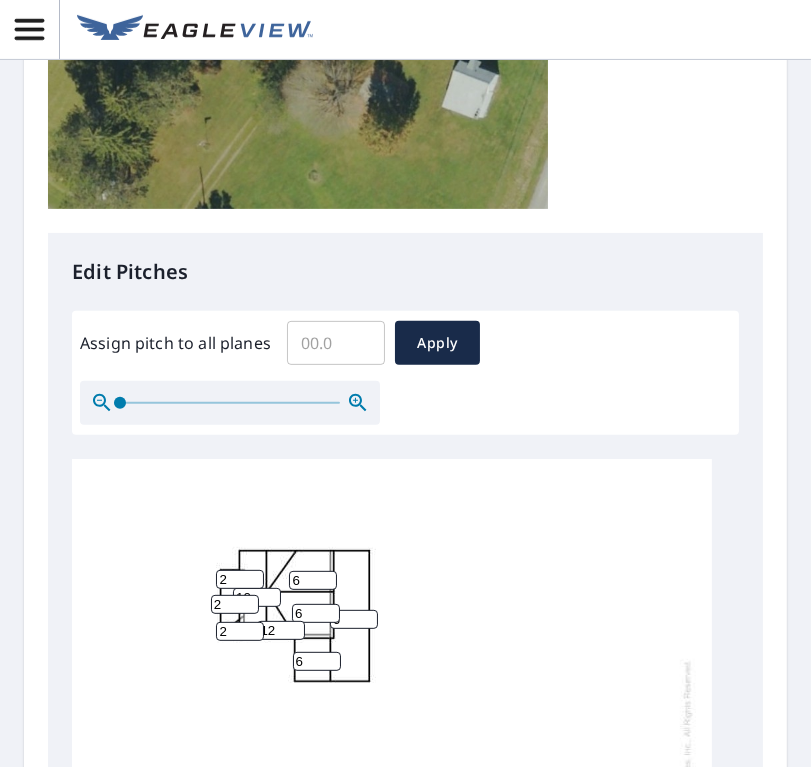 click on "10" at bounding box center [257, 597] 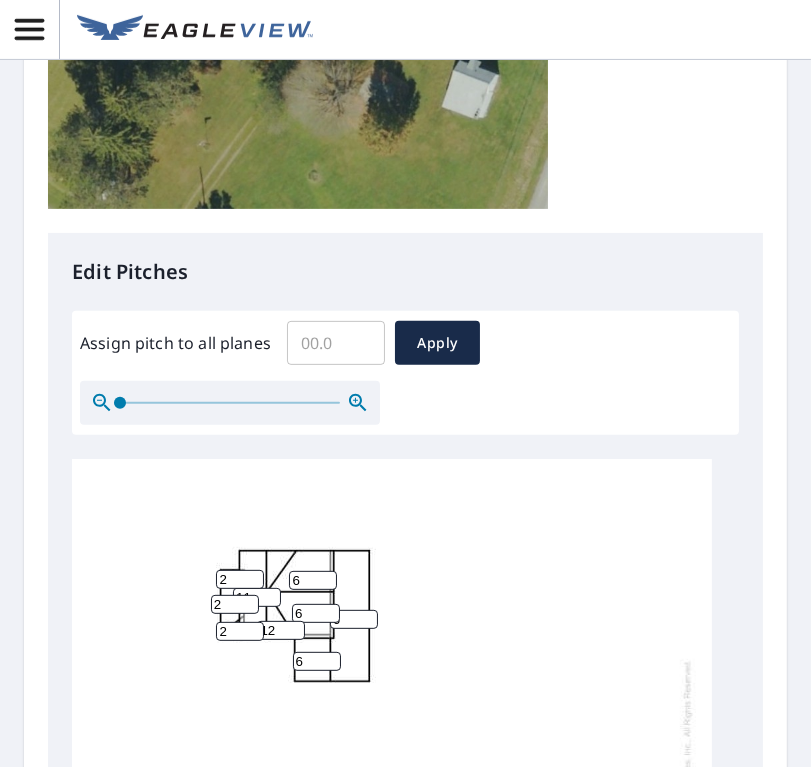 click on "11" at bounding box center [257, 597] 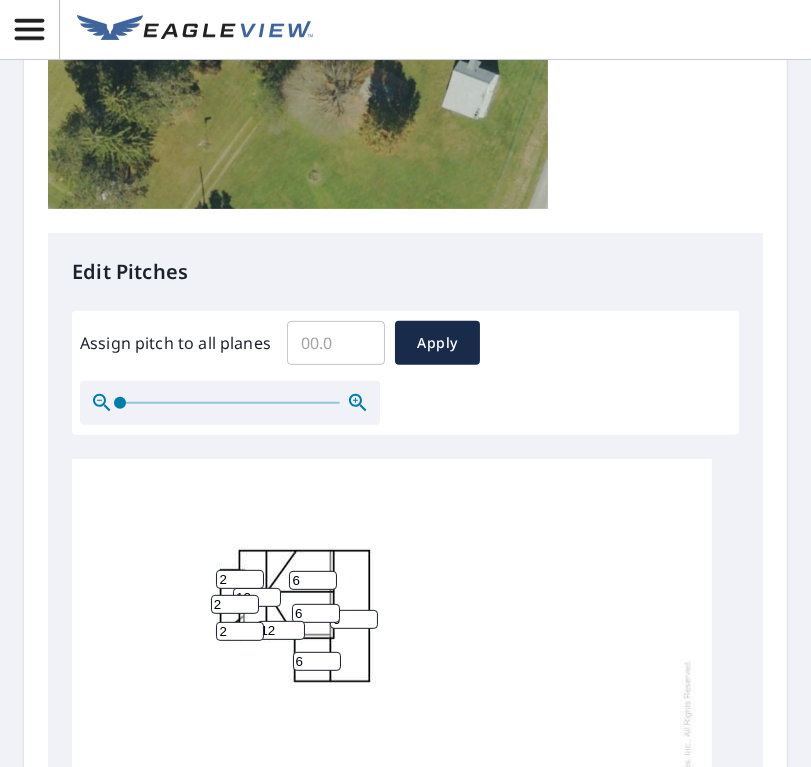type on "12" 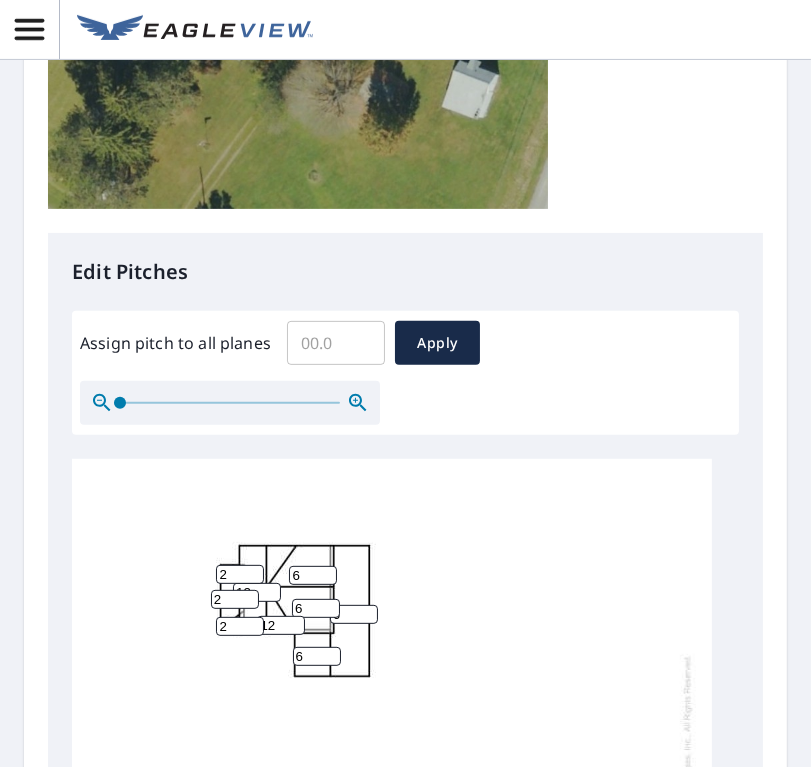 scroll, scrollTop: 20, scrollLeft: 0, axis: vertical 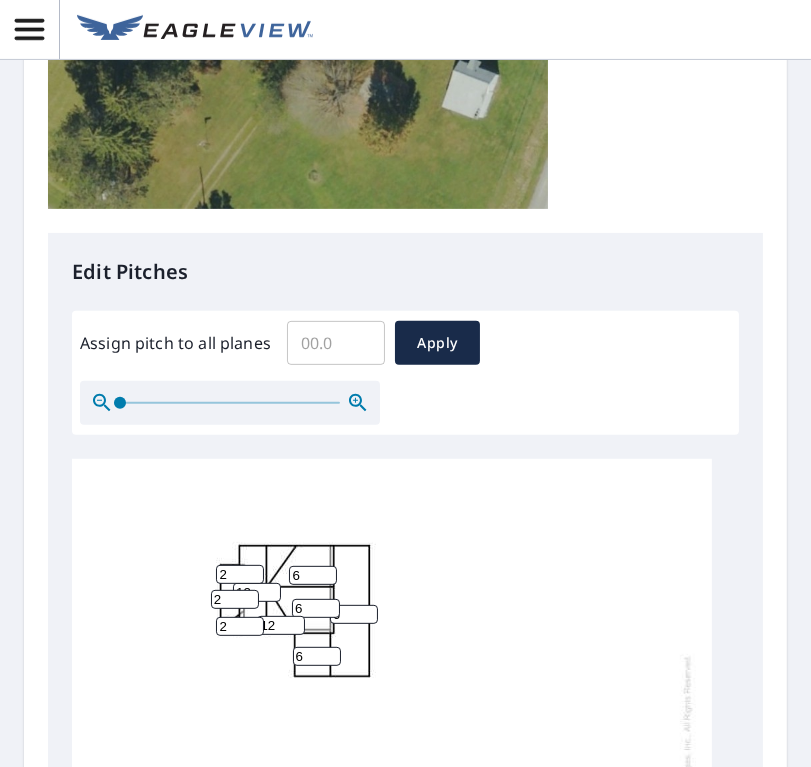click on "Assign pitch to all planes" at bounding box center (336, 343) 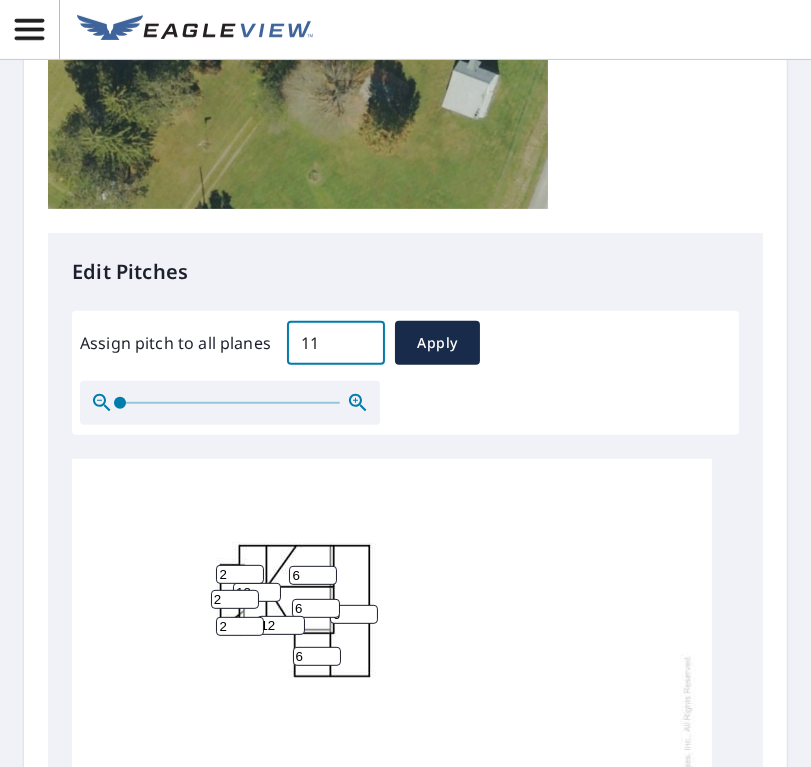 type on "1" 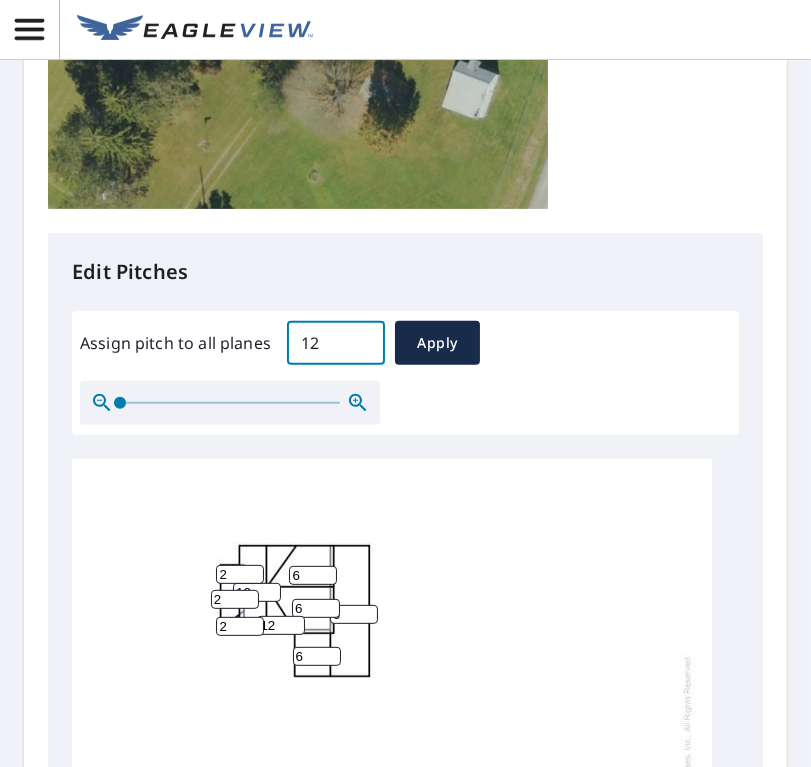 type on "1" 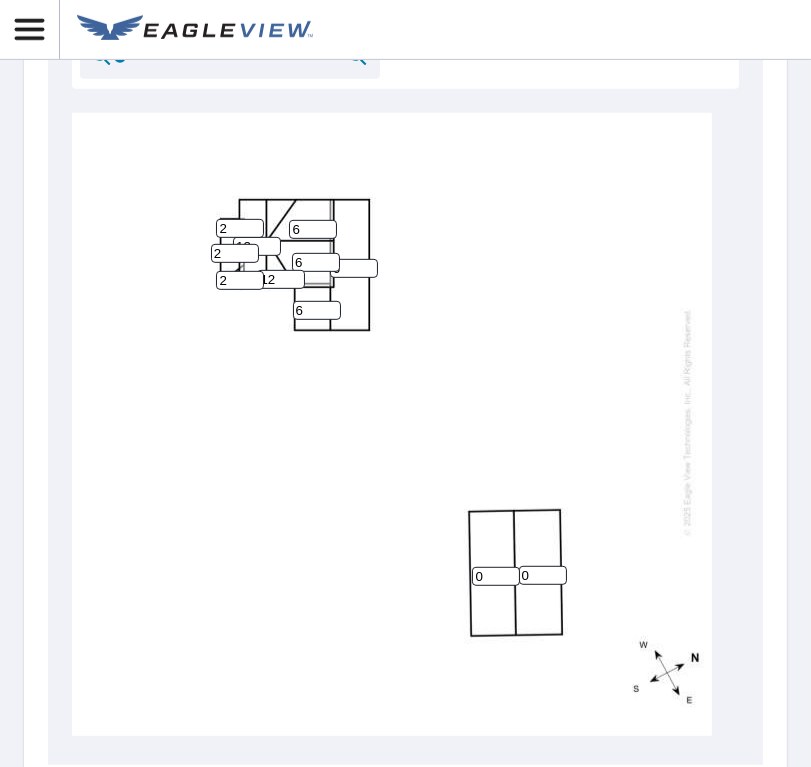 scroll, scrollTop: 1209, scrollLeft: 0, axis: vertical 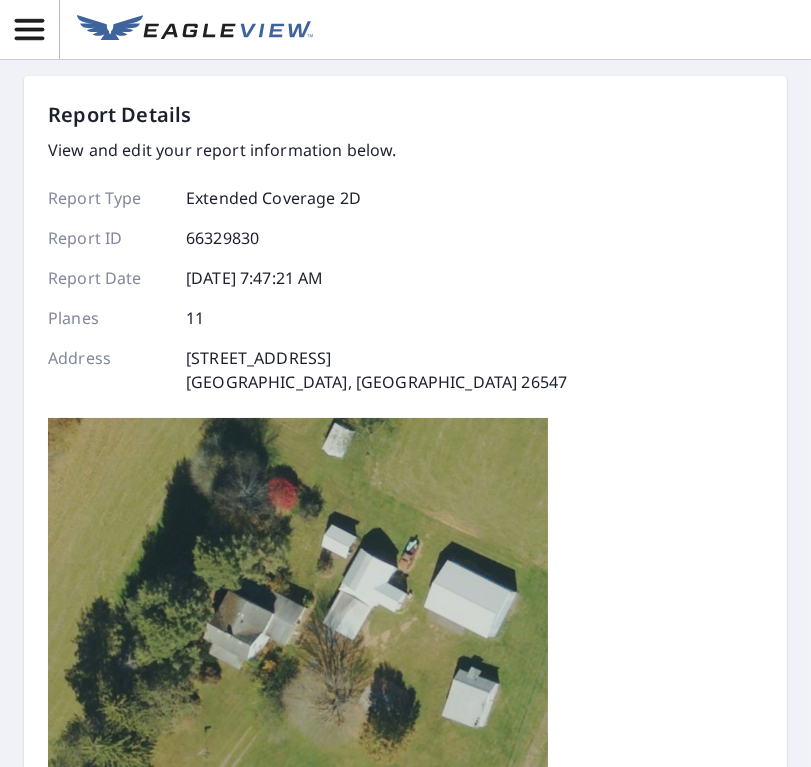 type on "0" 